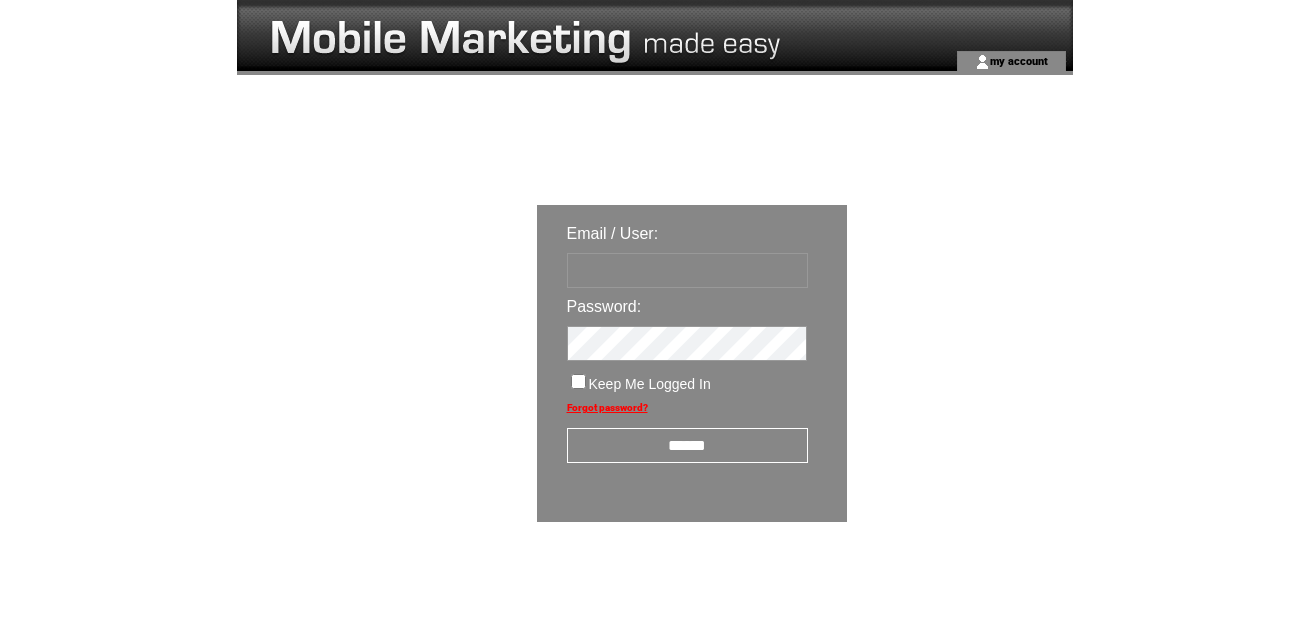 scroll, scrollTop: 0, scrollLeft: 0, axis: both 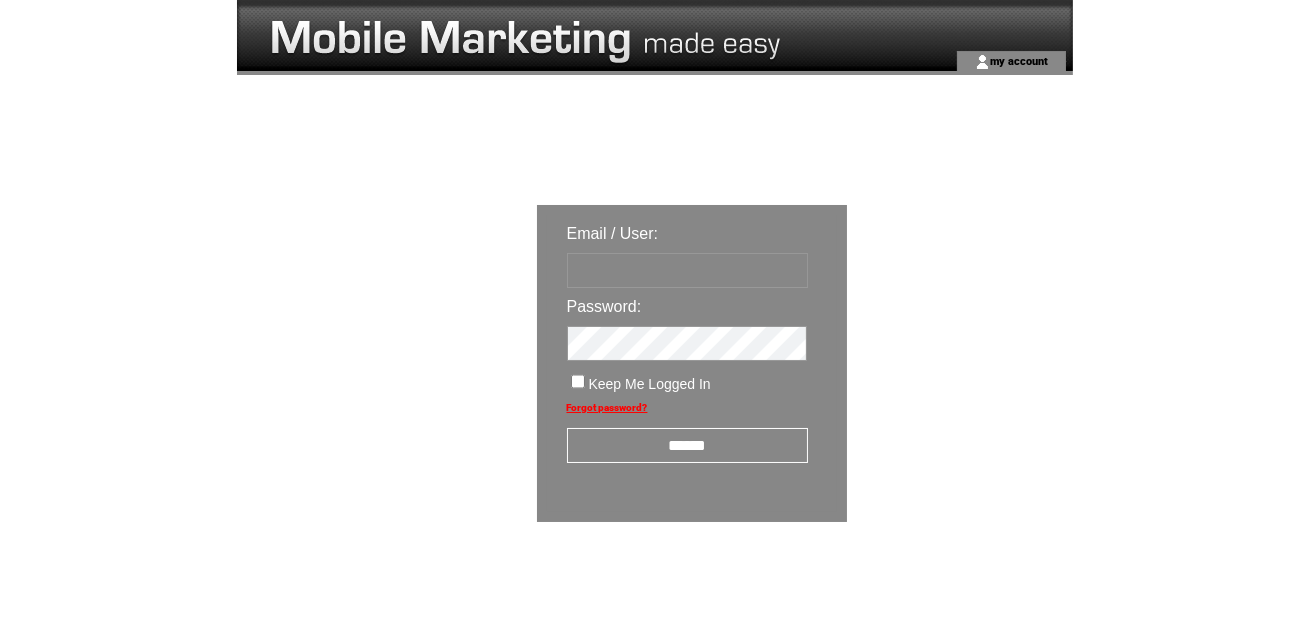 type on "********" 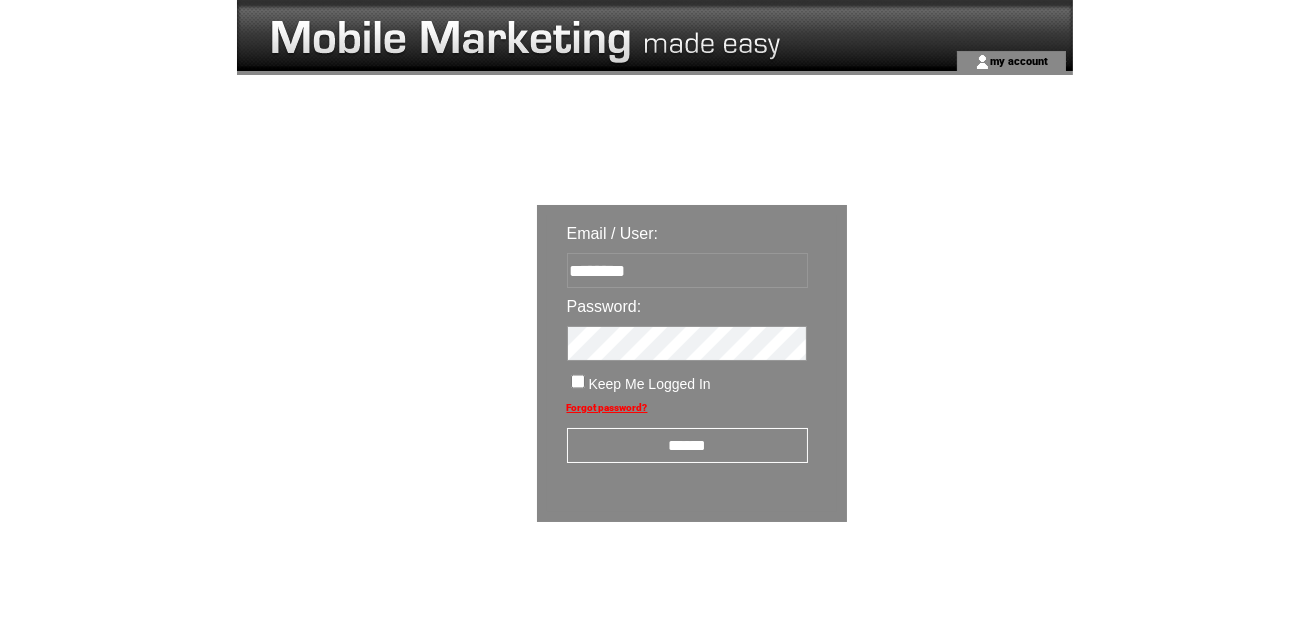 click on "******" at bounding box center [687, 445] 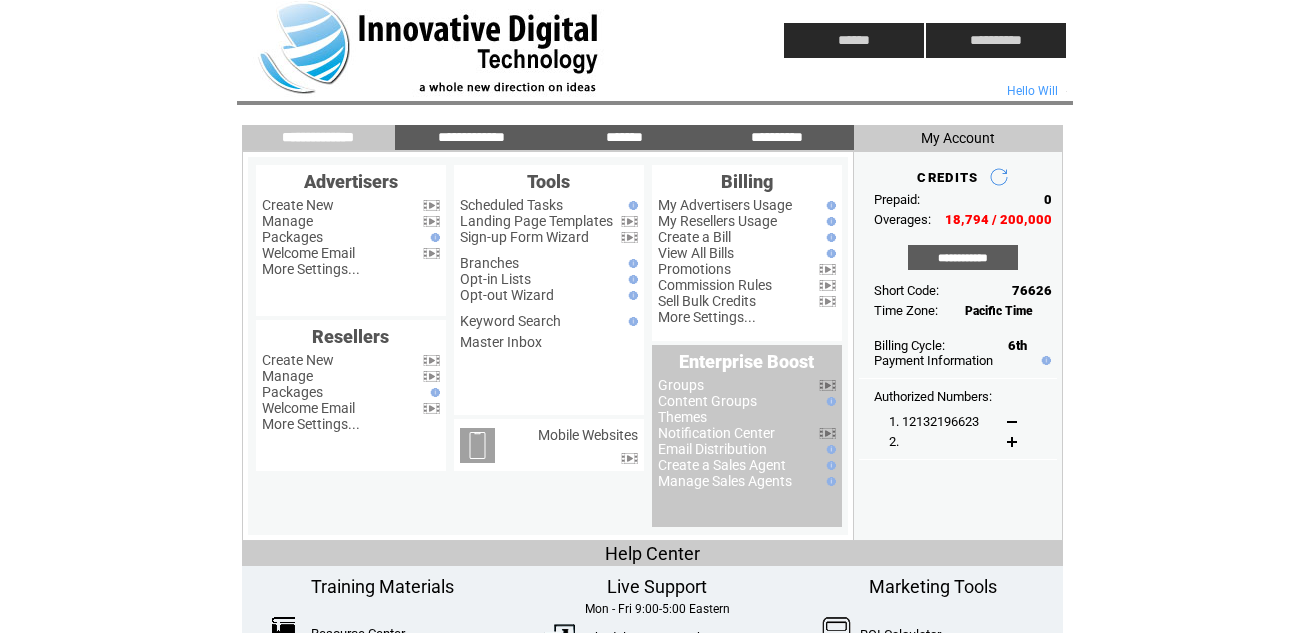 scroll, scrollTop: 0, scrollLeft: 0, axis: both 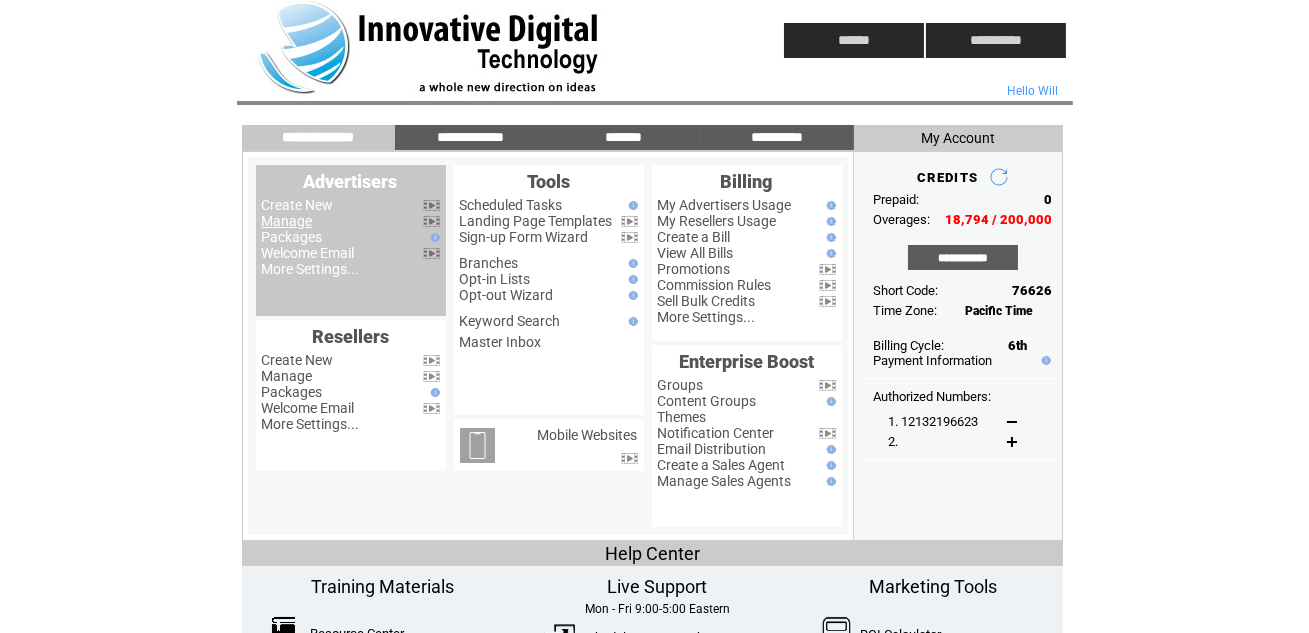 click on "Manage" at bounding box center [287, 221] 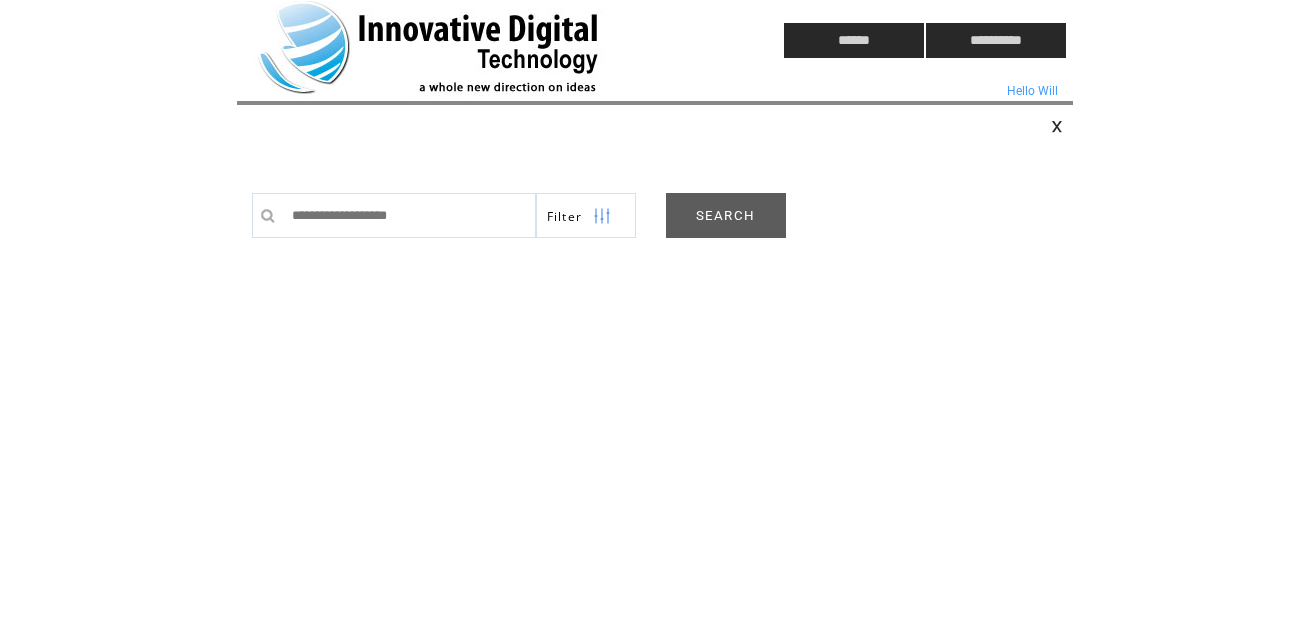 scroll, scrollTop: 0, scrollLeft: 0, axis: both 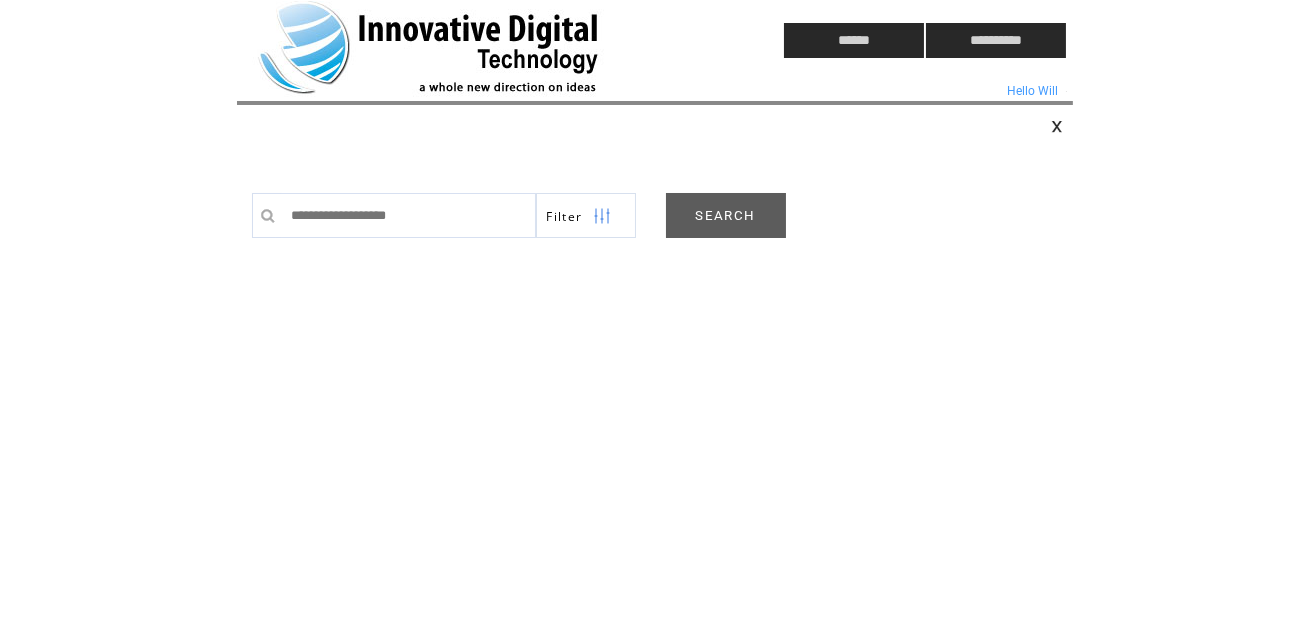 click on "SEARCH" at bounding box center [726, 215] 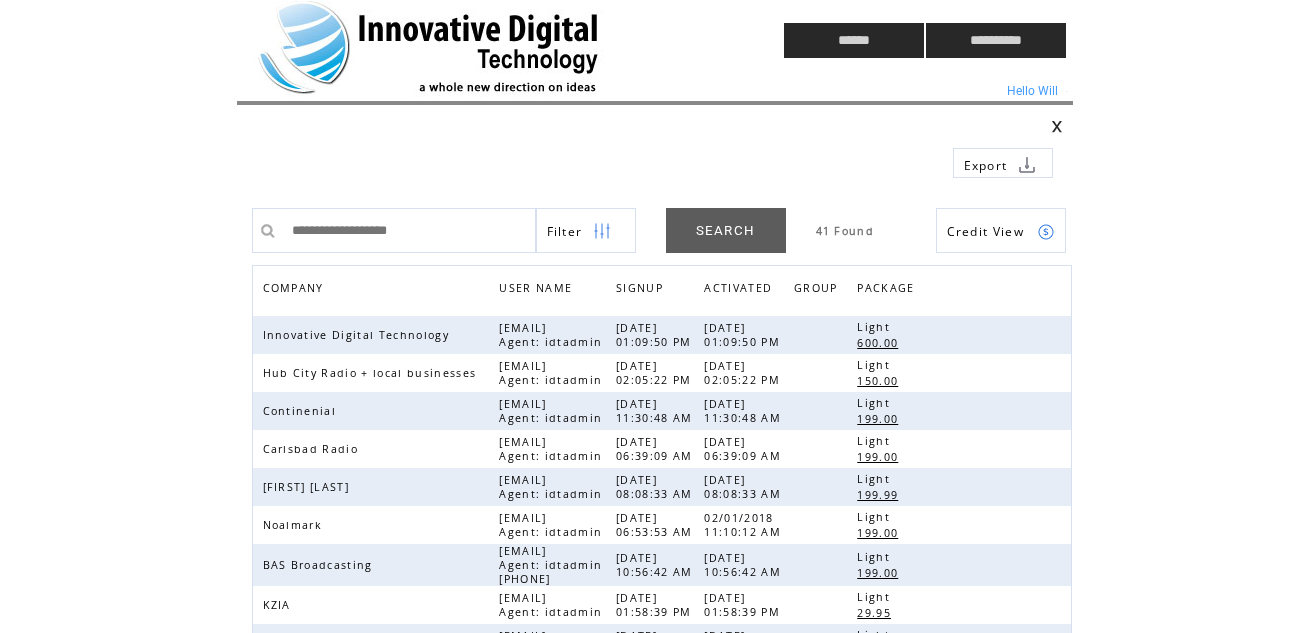 scroll, scrollTop: 0, scrollLeft: 0, axis: both 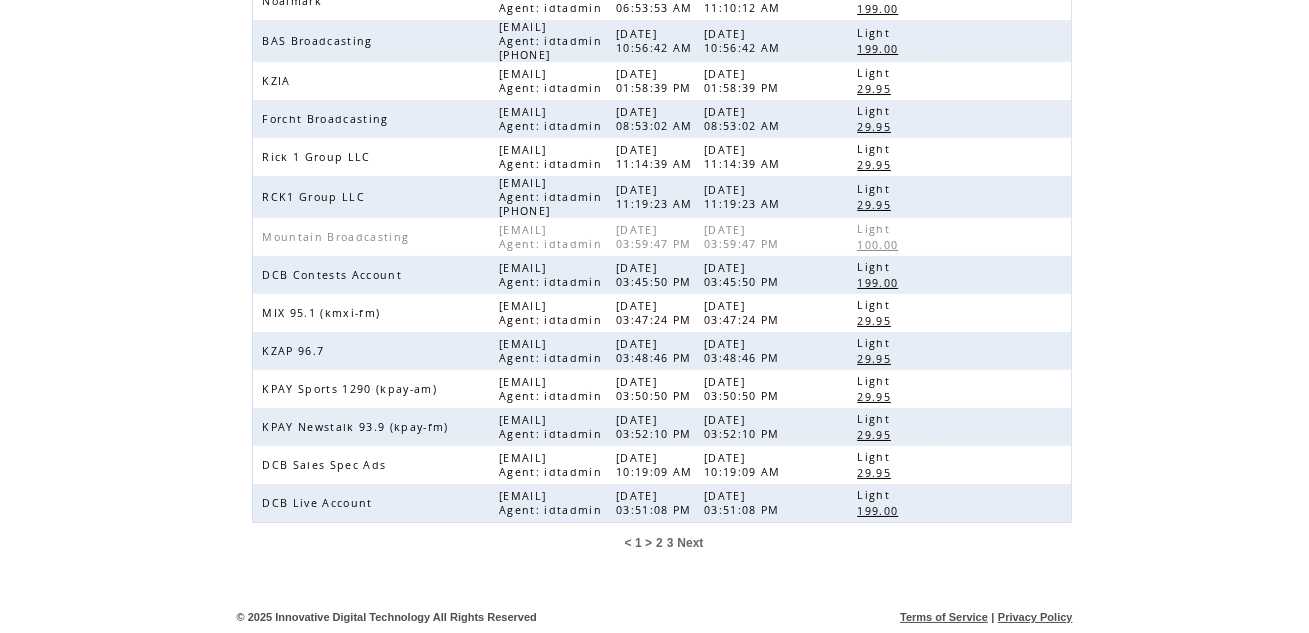 click on "3" at bounding box center (670, 543) 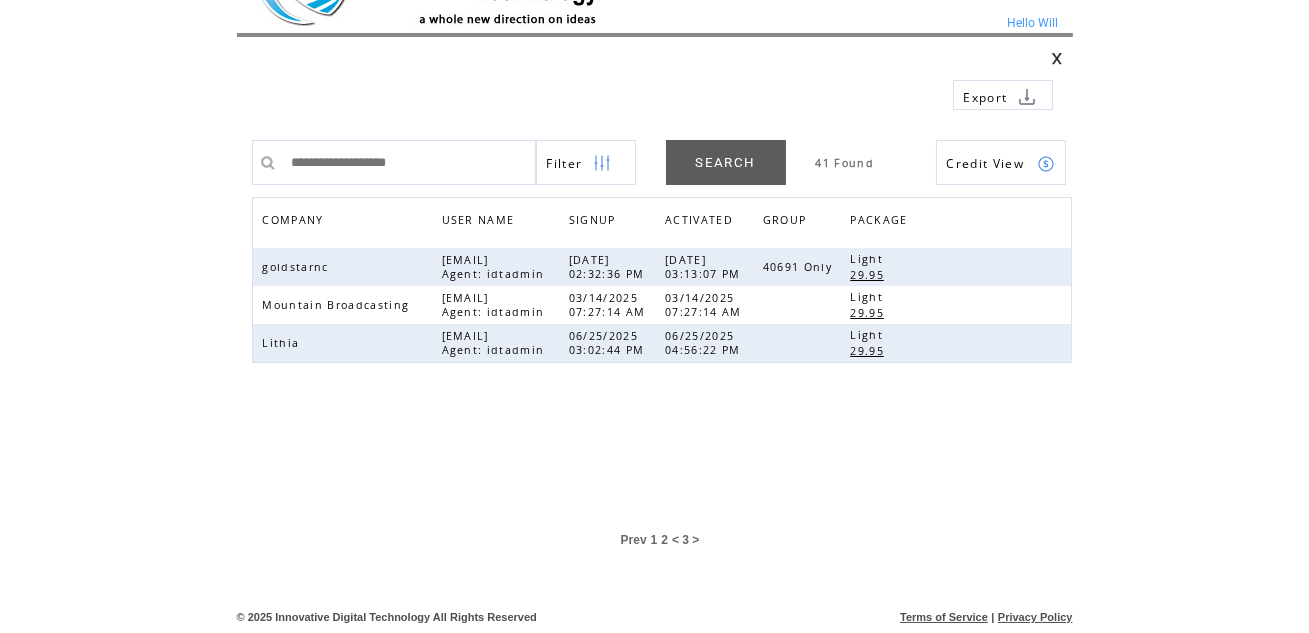 click on "2" at bounding box center [664, 540] 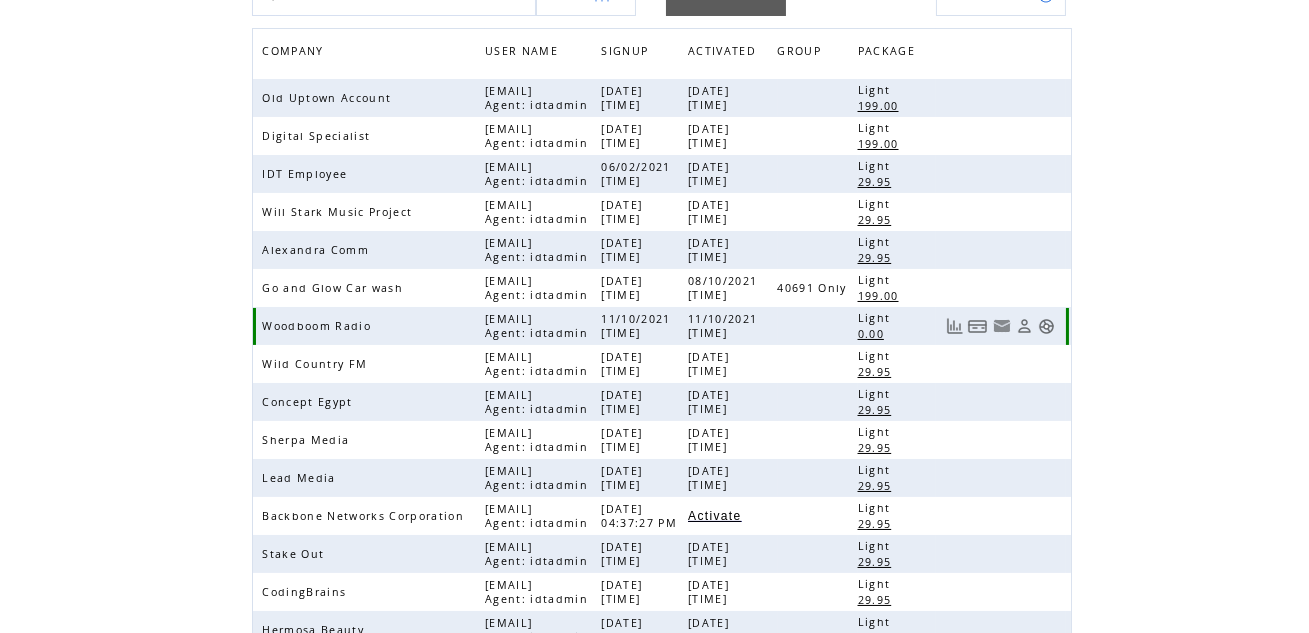 scroll, scrollTop: 515, scrollLeft: 0, axis: vertical 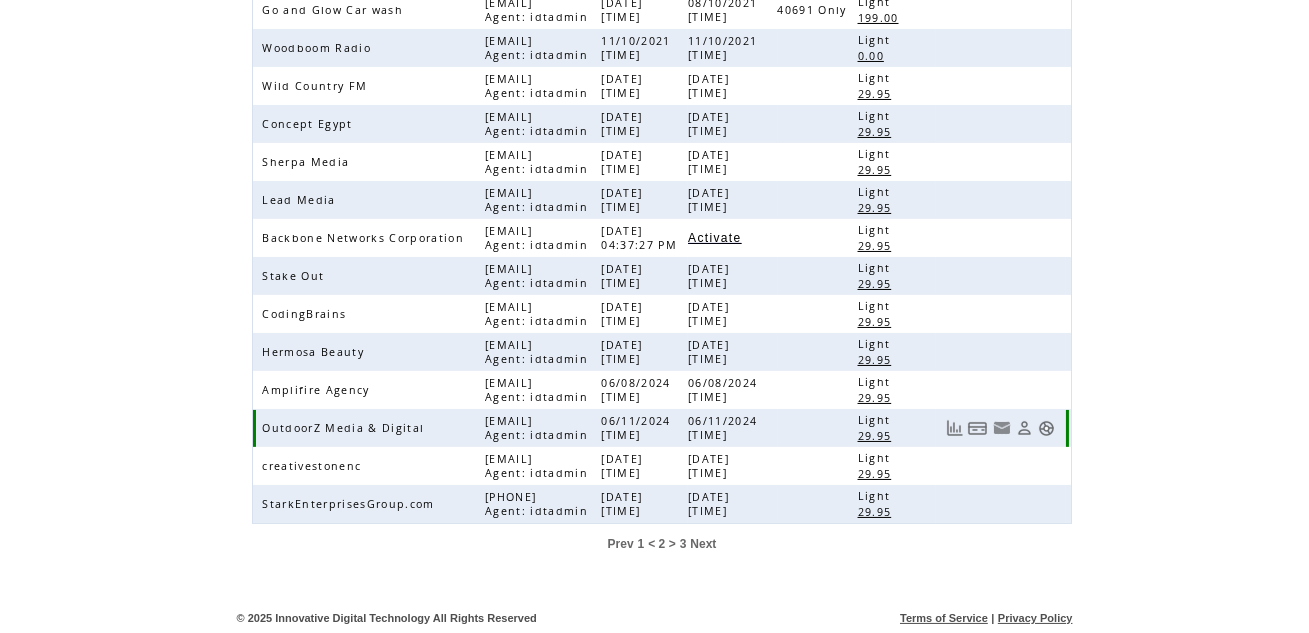 click at bounding box center (1046, 428) 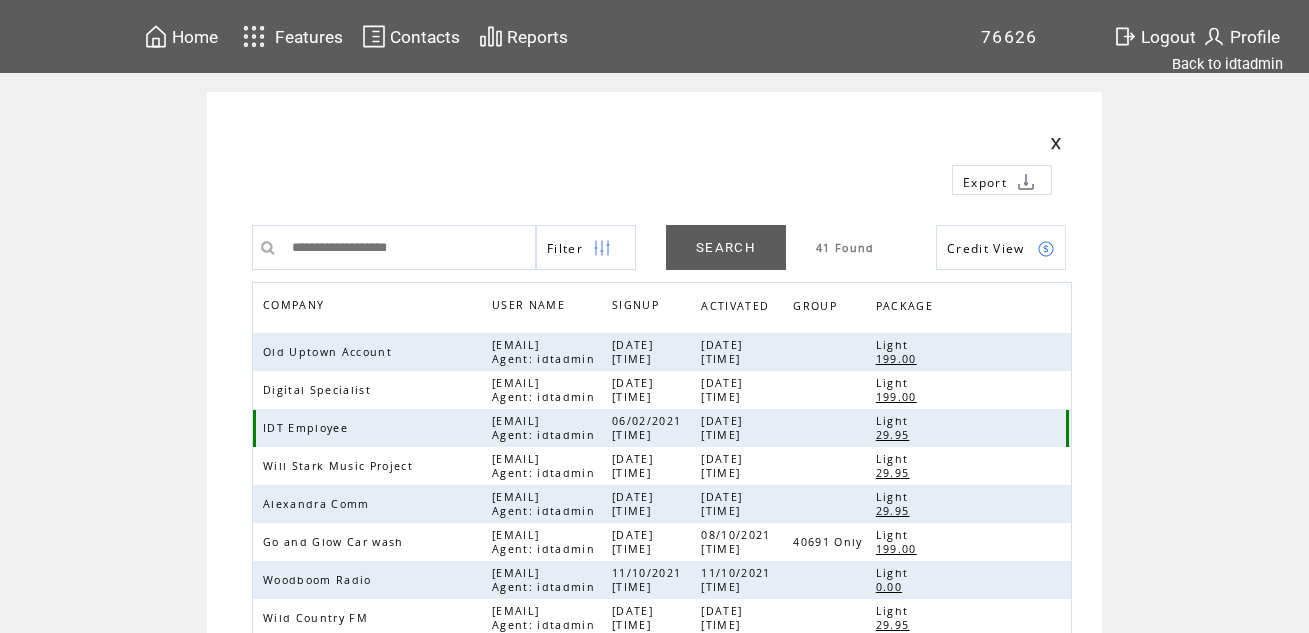 scroll, scrollTop: 0, scrollLeft: 0, axis: both 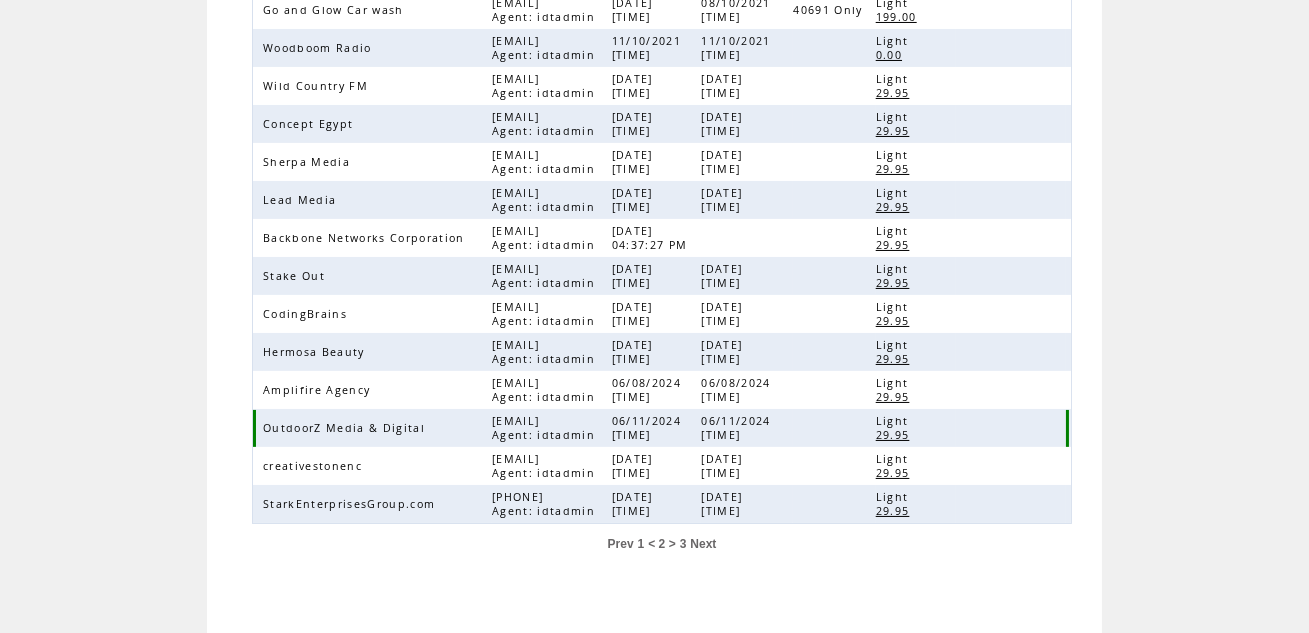 click at bounding box center [1011, 428] 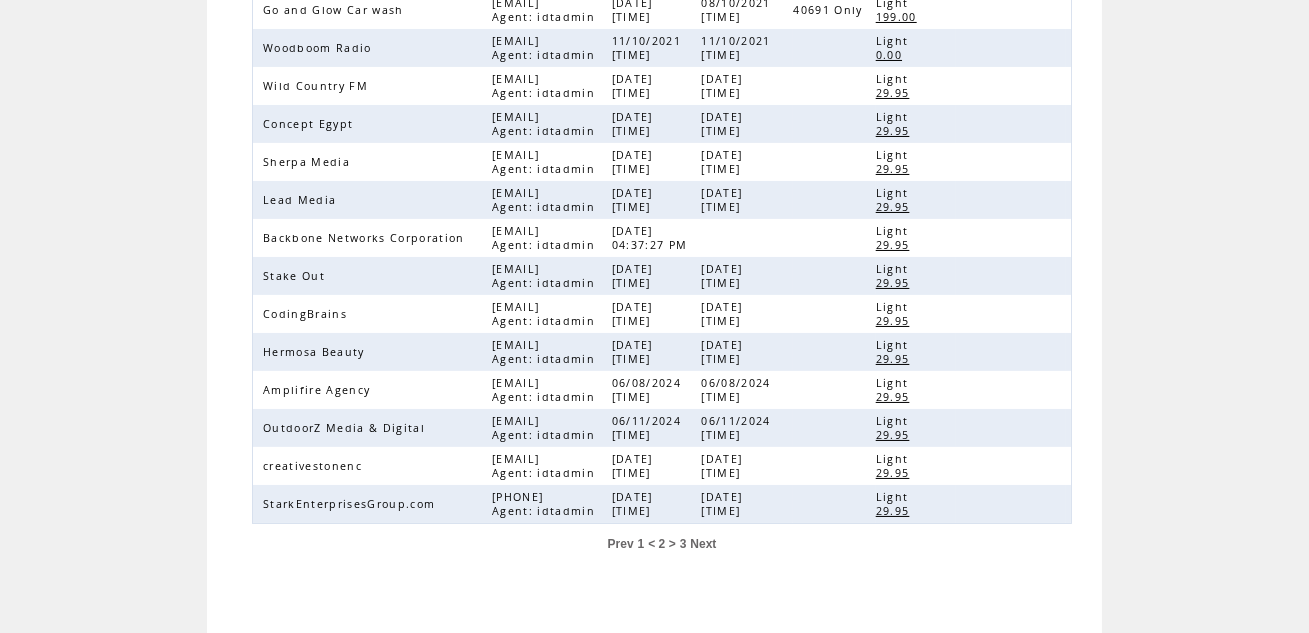 scroll, scrollTop: 0, scrollLeft: 0, axis: both 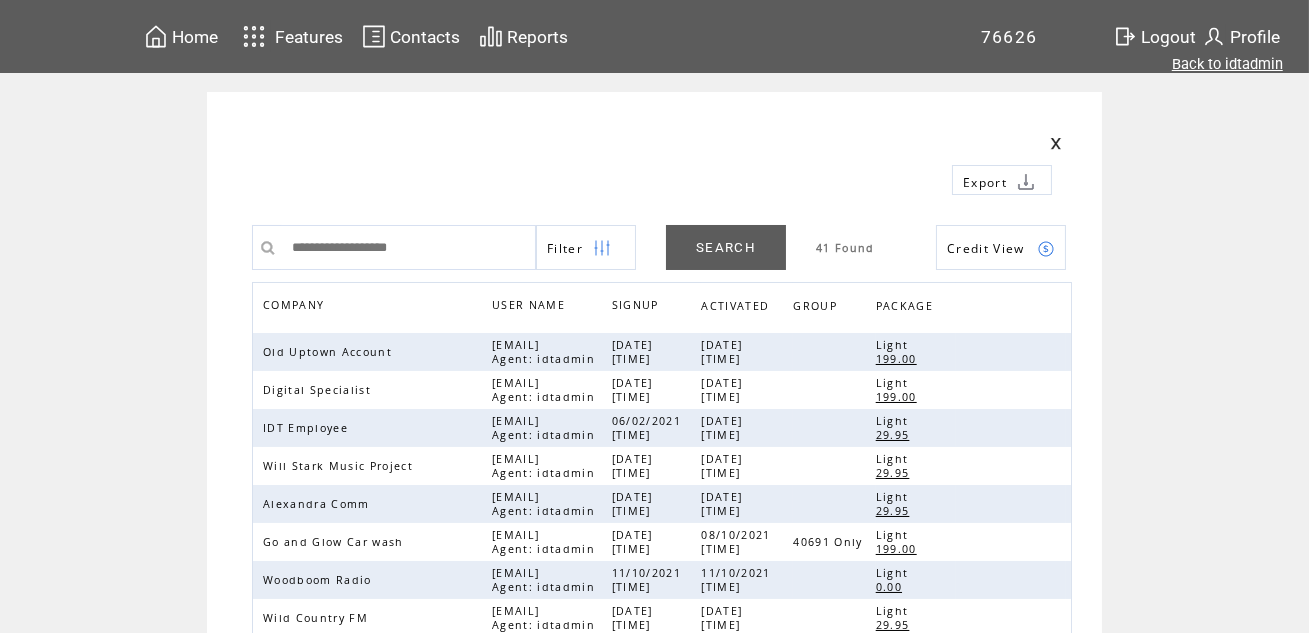 click on "Back to idtadmin" at bounding box center (1227, 64) 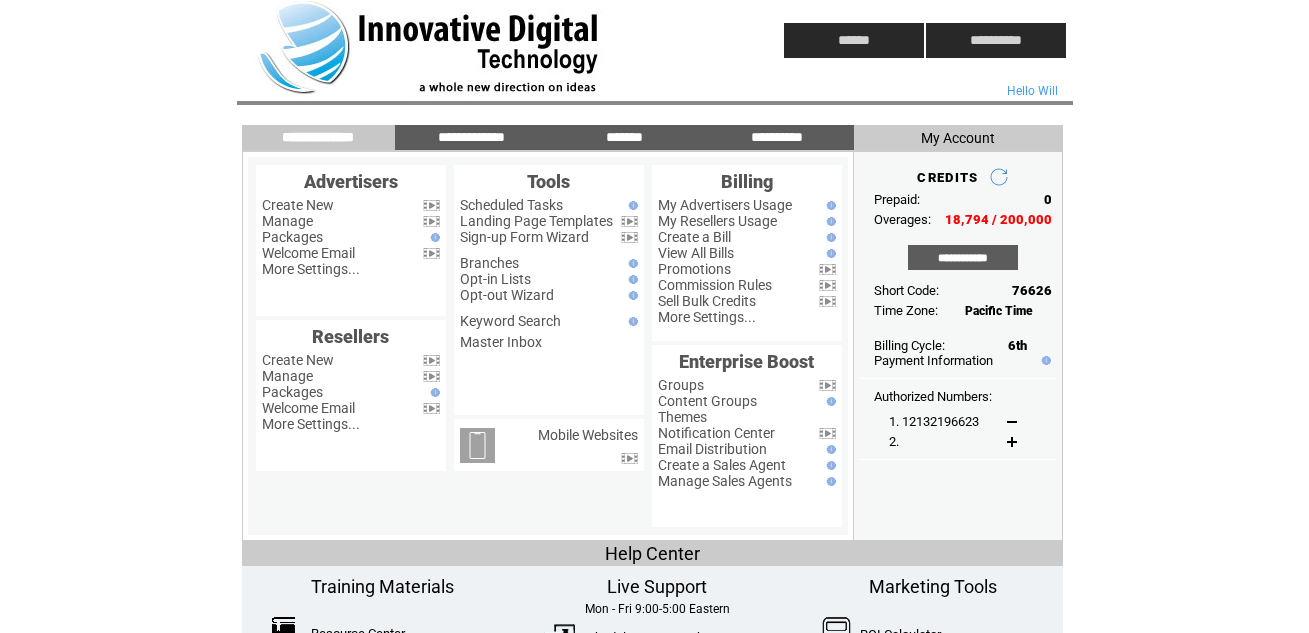 scroll, scrollTop: 0, scrollLeft: 0, axis: both 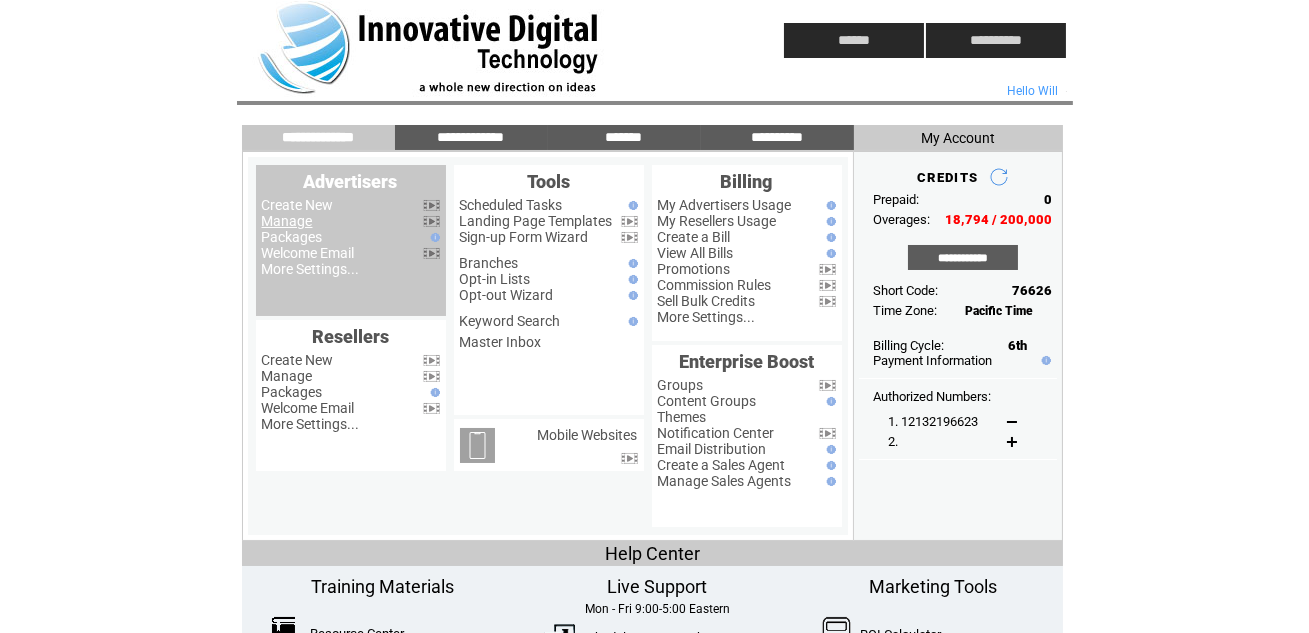 click on "Manage" at bounding box center [287, 221] 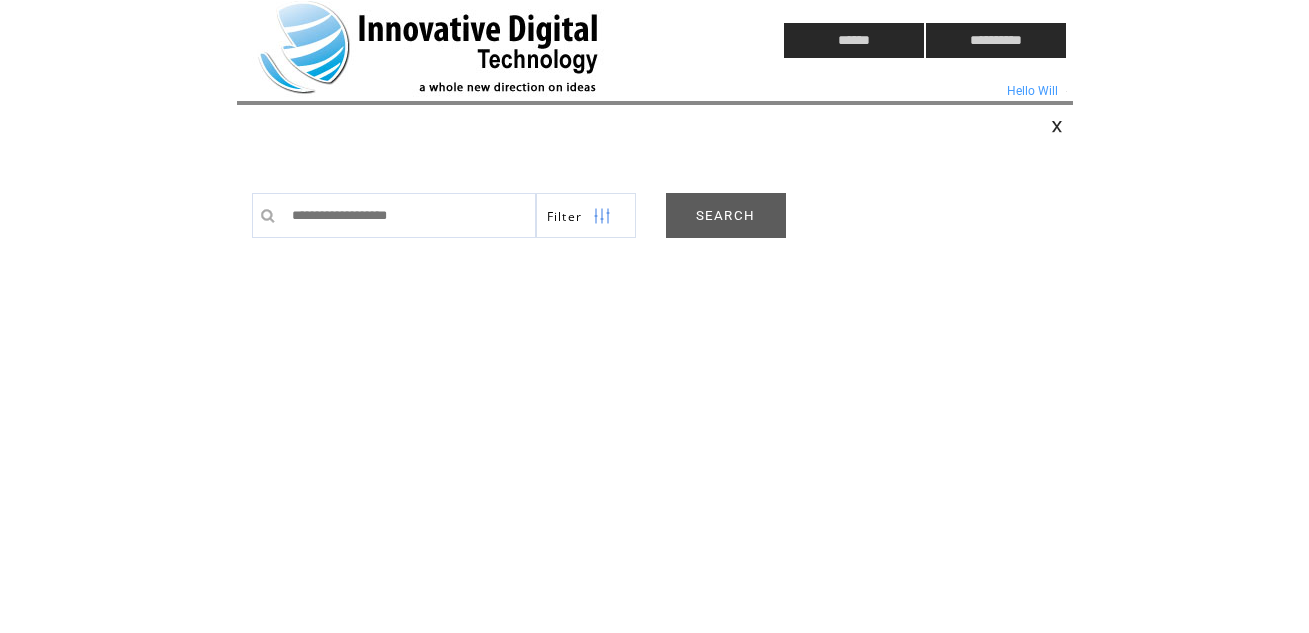 scroll, scrollTop: 0, scrollLeft: 0, axis: both 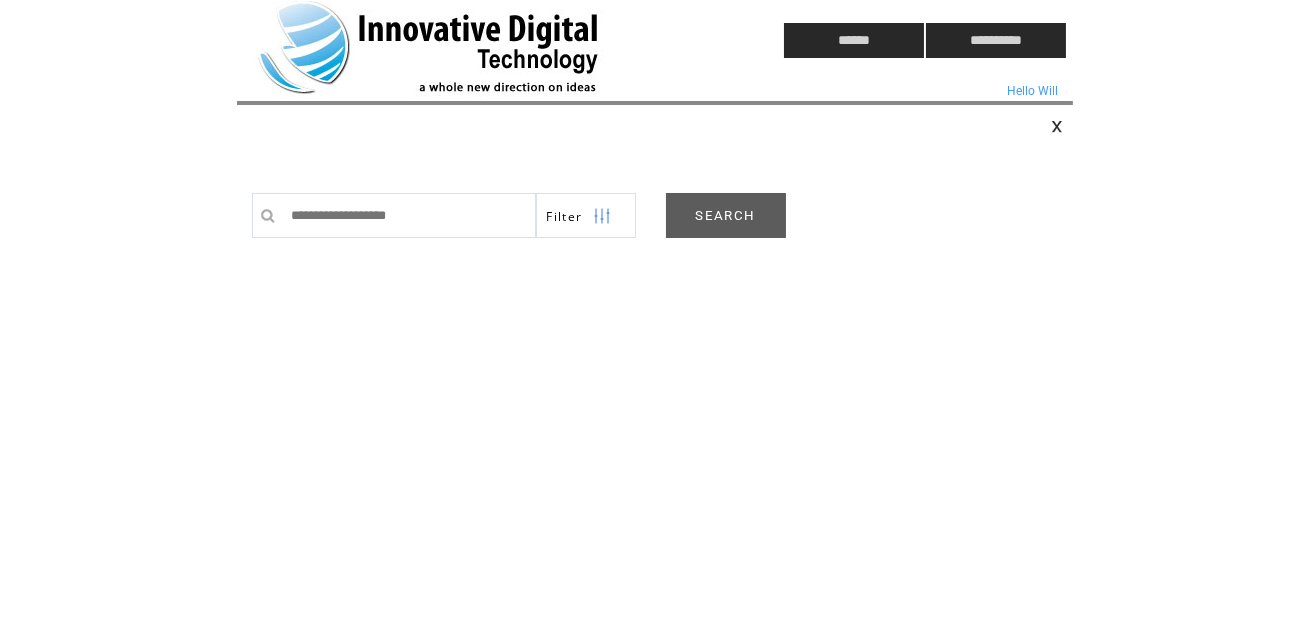 click on "SEARCH" at bounding box center [726, 215] 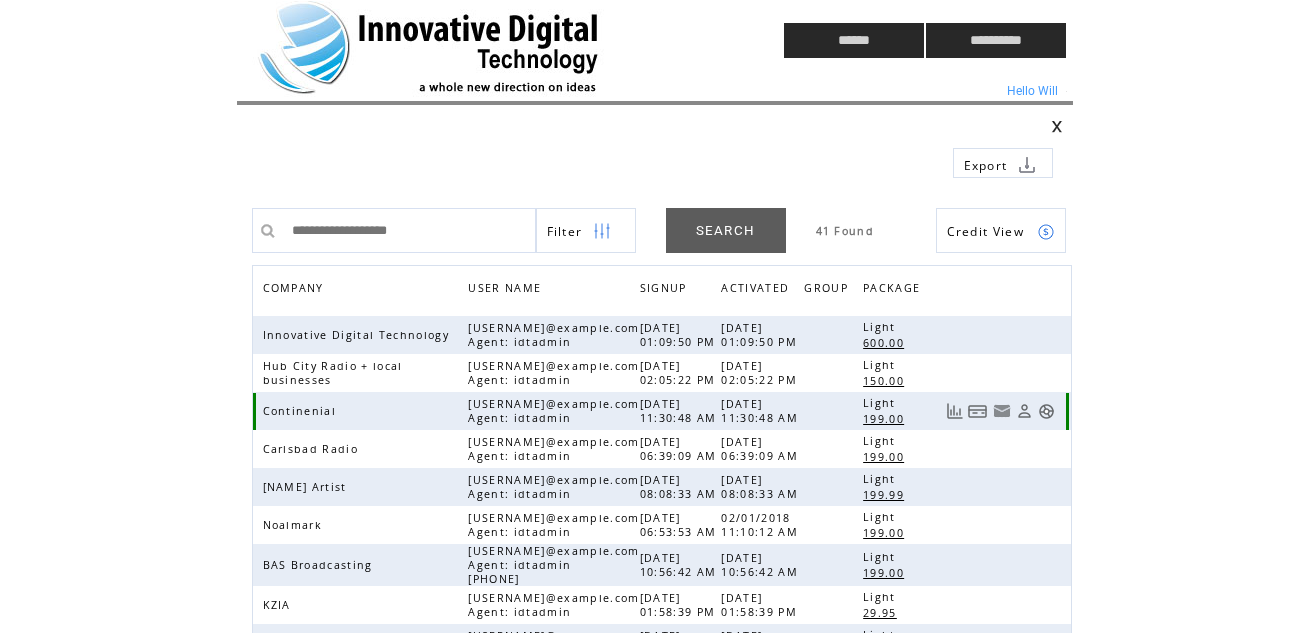 scroll, scrollTop: 527, scrollLeft: 0, axis: vertical 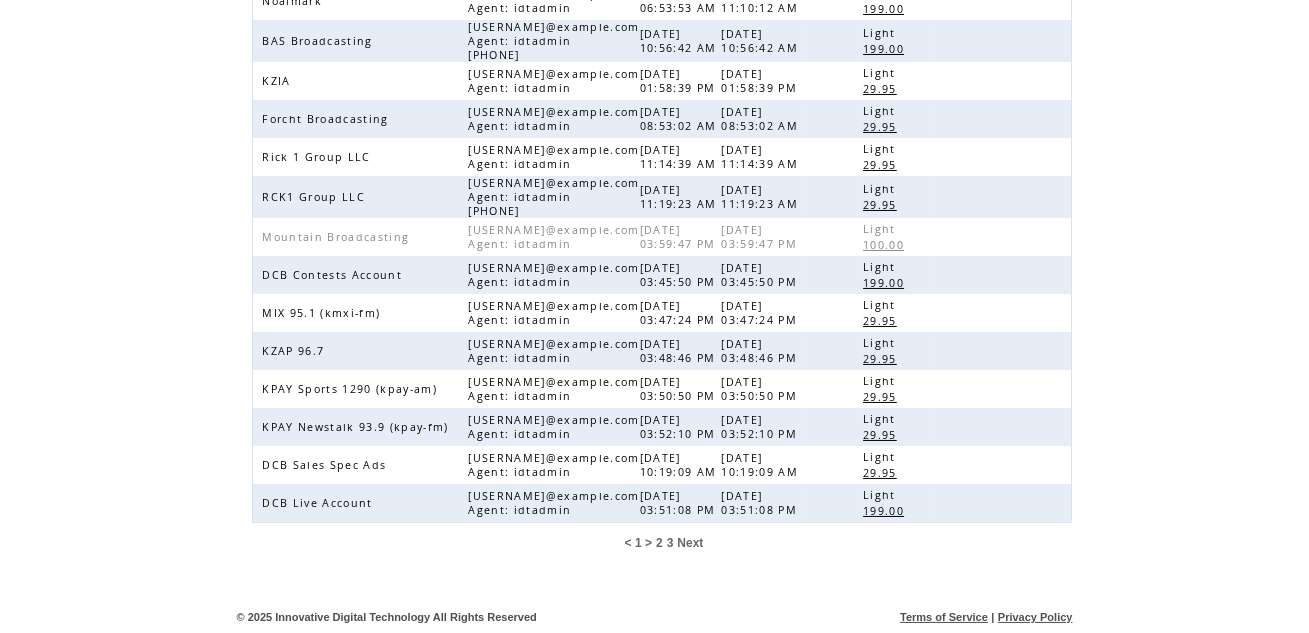 click on "2" at bounding box center [659, 543] 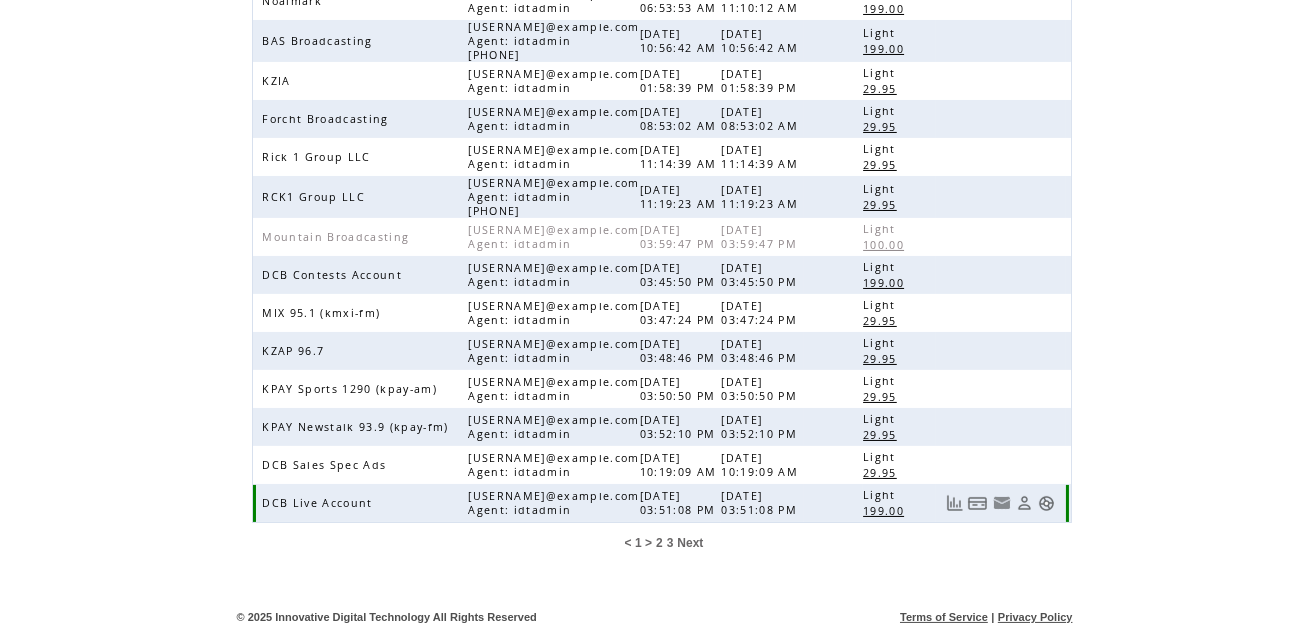 scroll, scrollTop: 515, scrollLeft: 0, axis: vertical 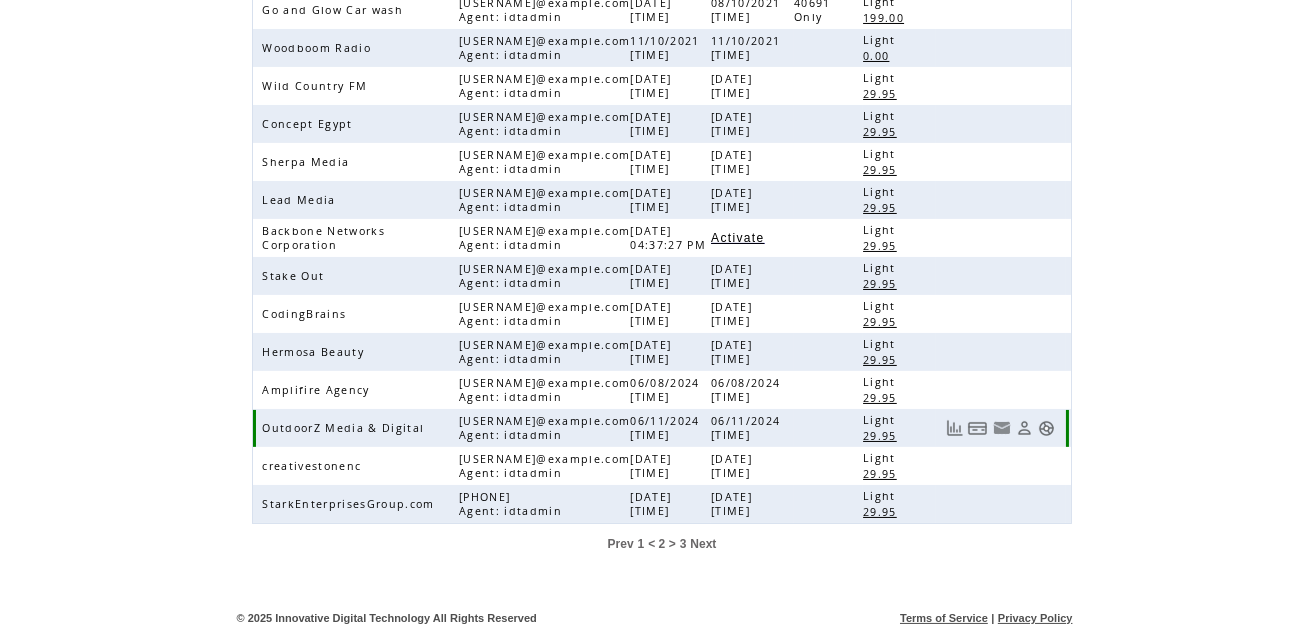 click at bounding box center (1046, 428) 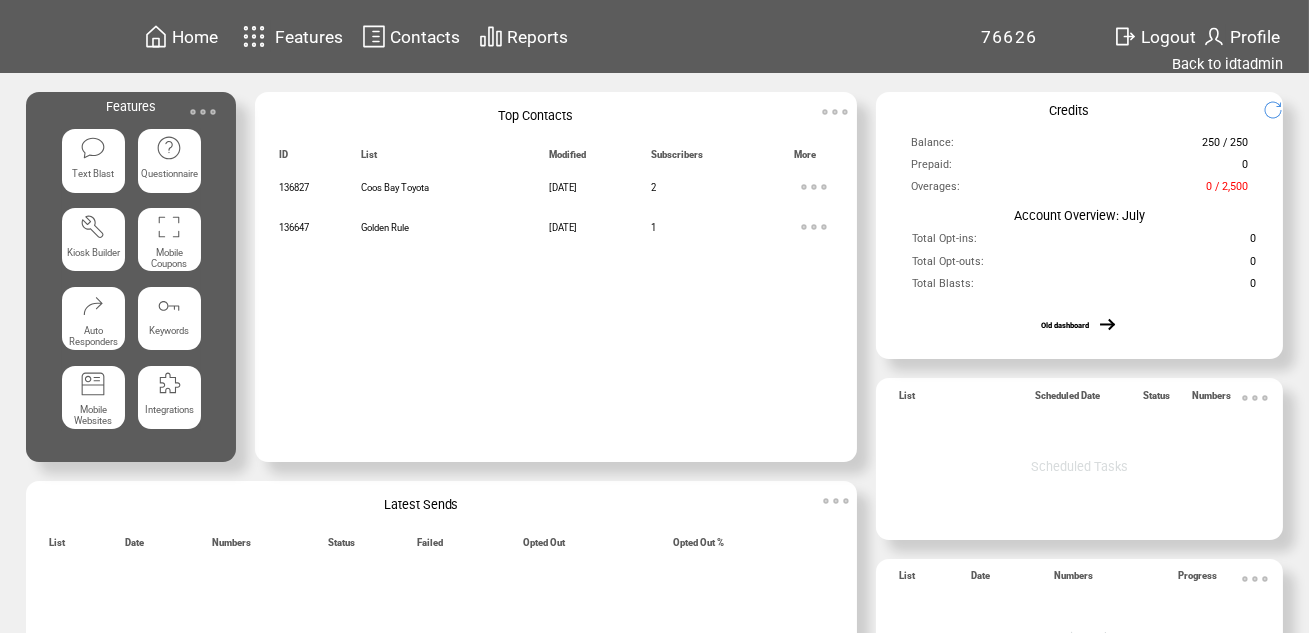 scroll, scrollTop: 0, scrollLeft: 0, axis: both 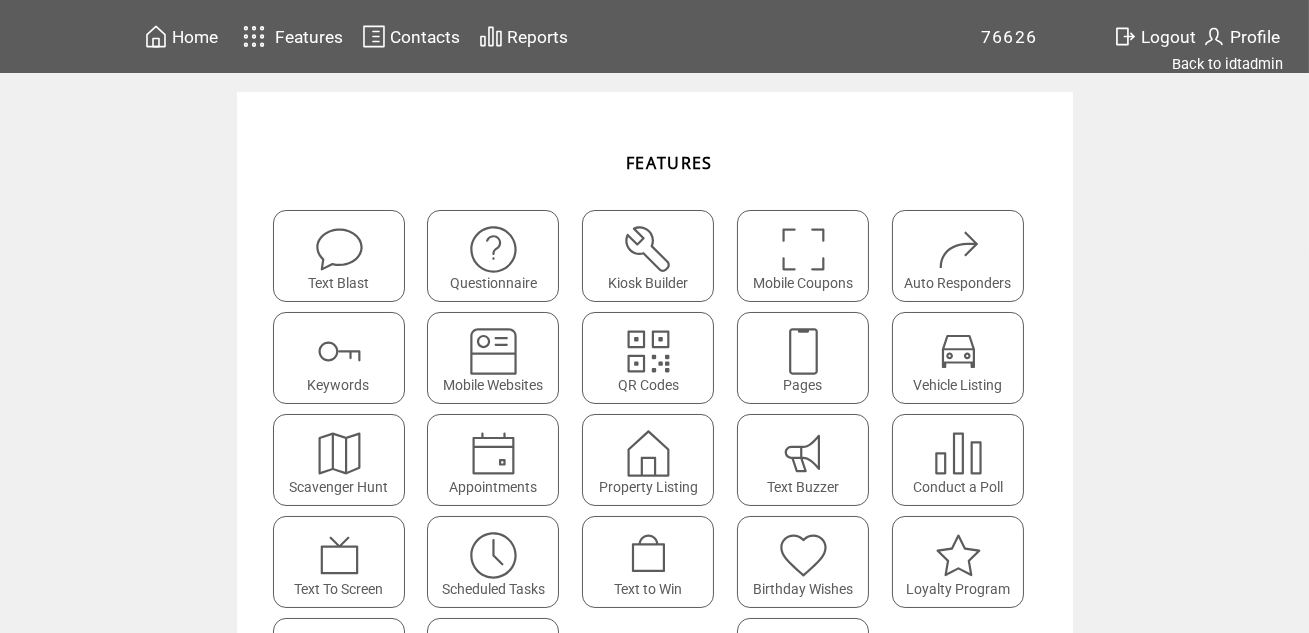 click at bounding box center (803, 351) 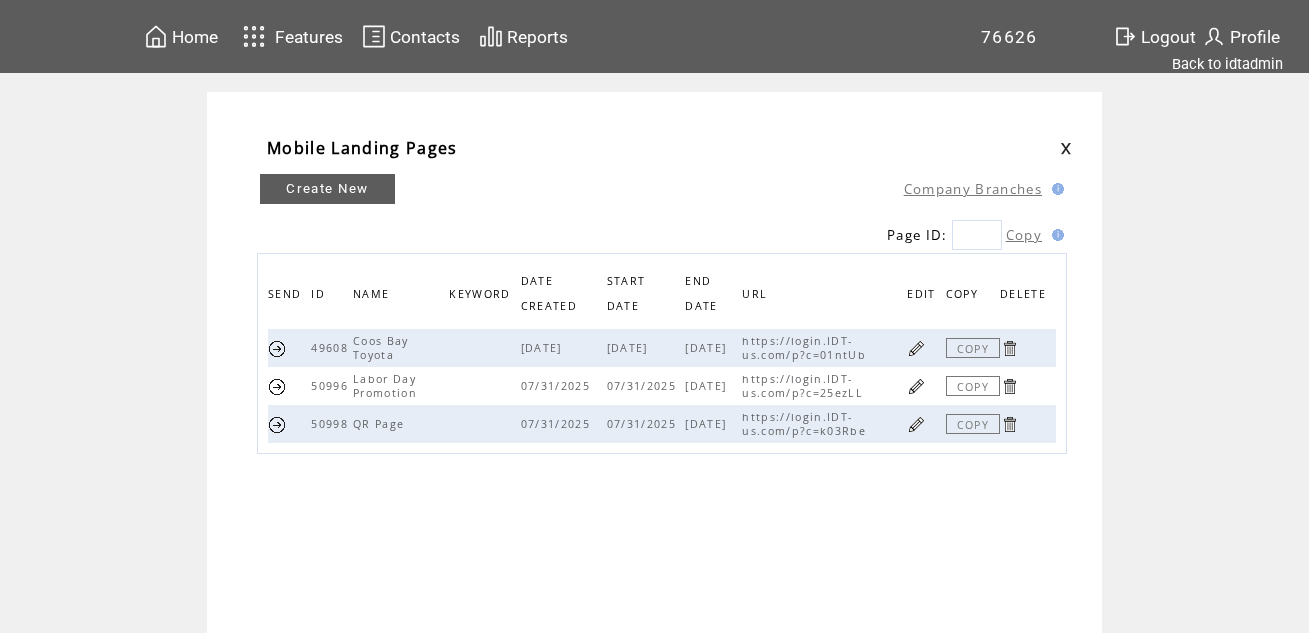 scroll, scrollTop: 0, scrollLeft: 0, axis: both 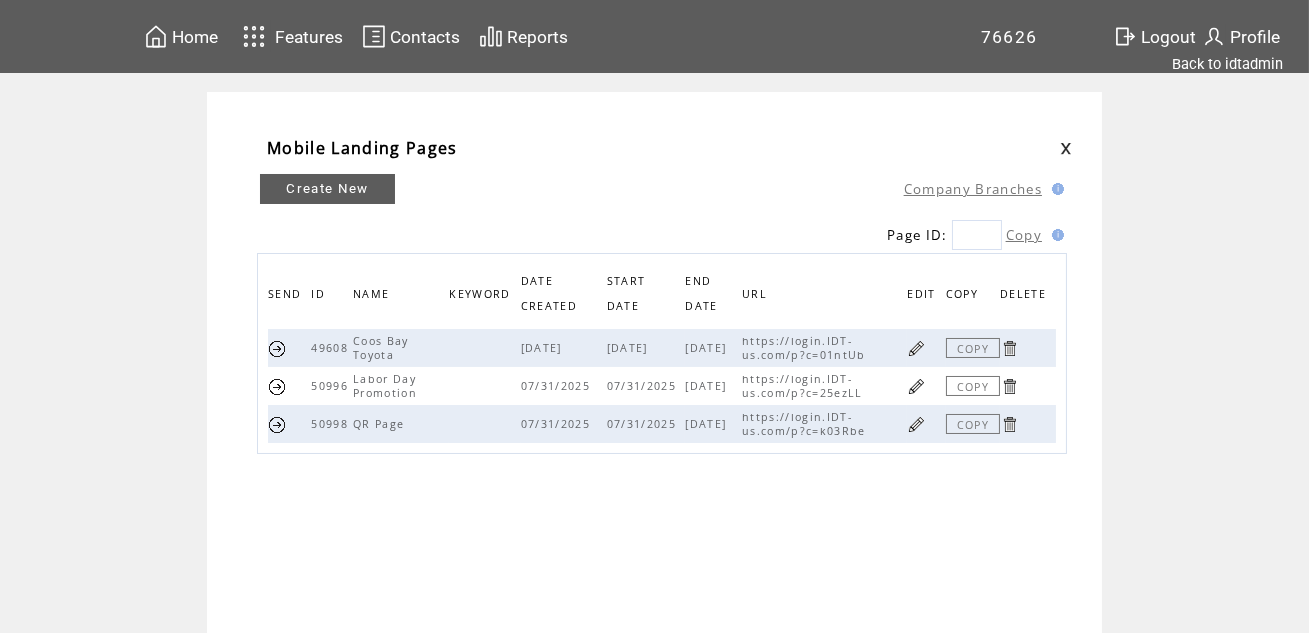 click at bounding box center (916, 386) 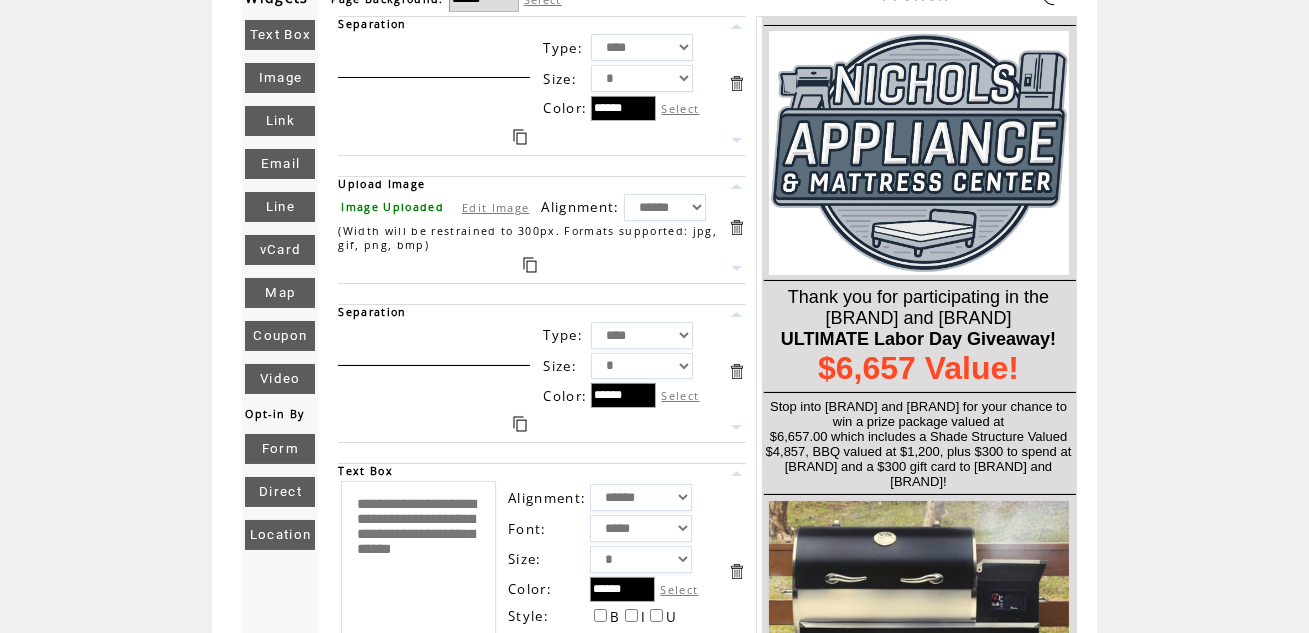 scroll, scrollTop: 0, scrollLeft: 0, axis: both 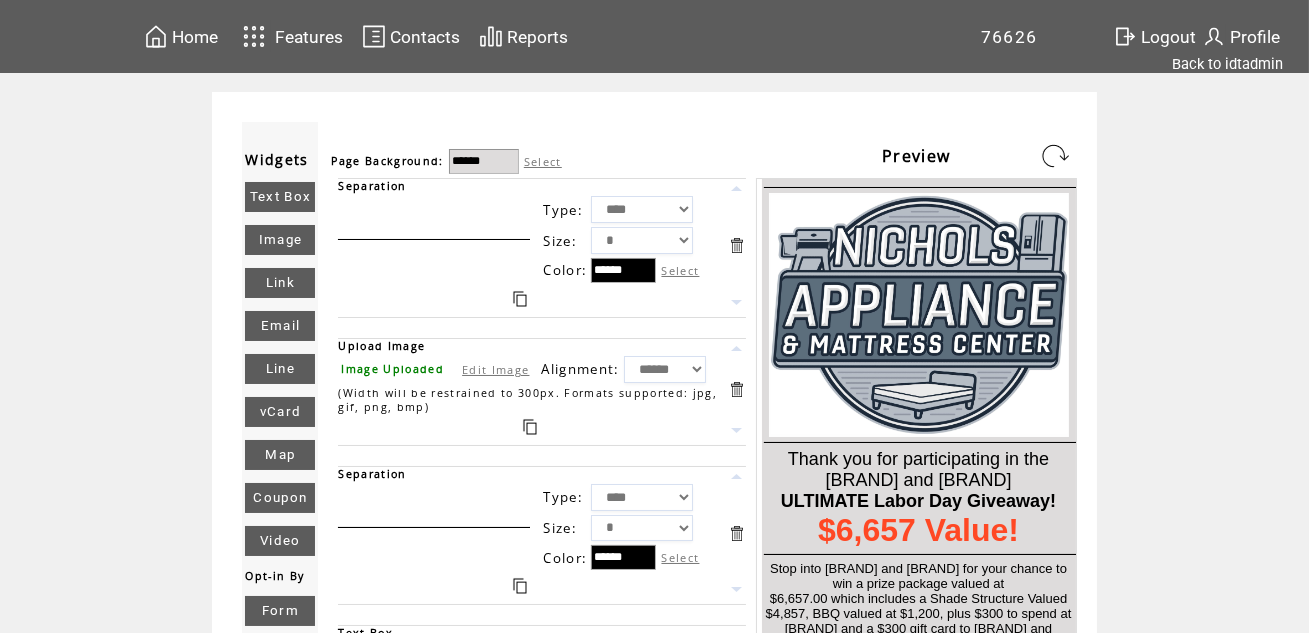 click on "Home" at bounding box center [195, 37] 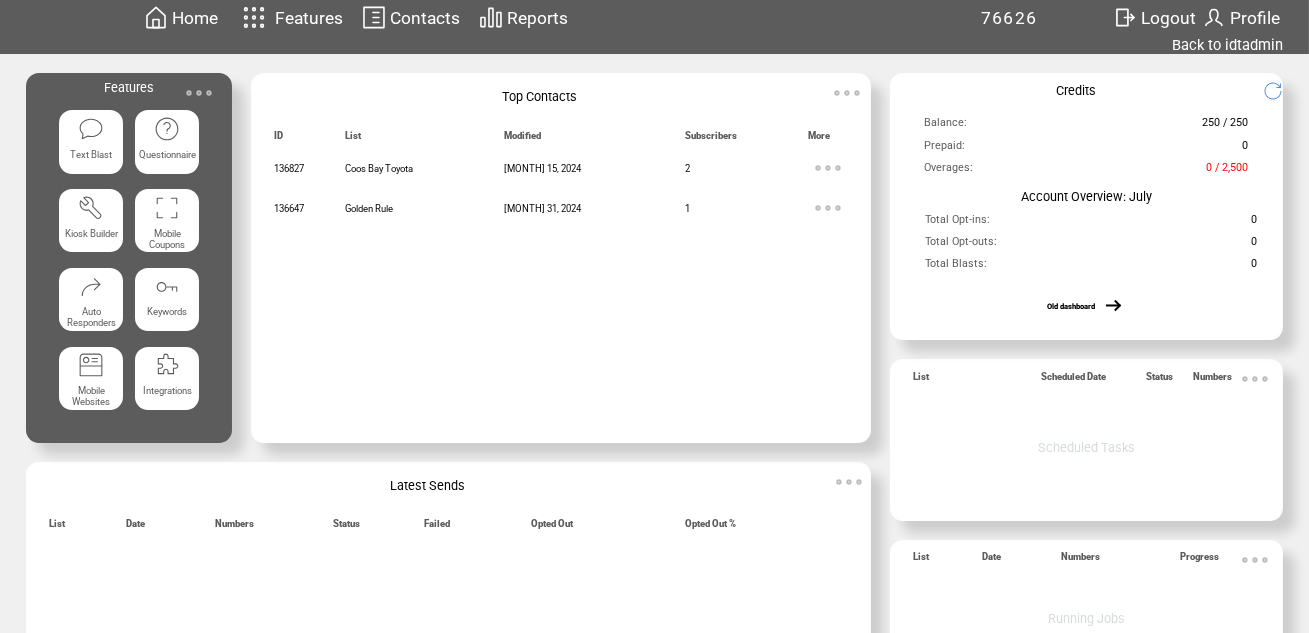 scroll, scrollTop: 0, scrollLeft: 0, axis: both 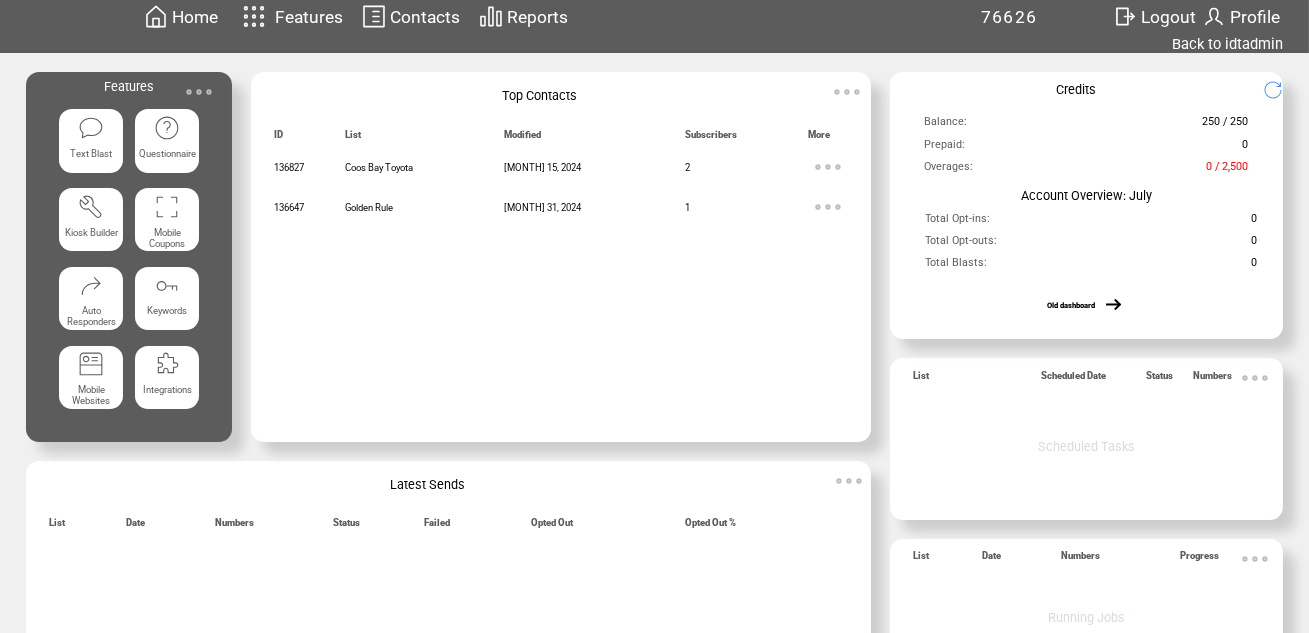 click at bounding box center [199, 92] 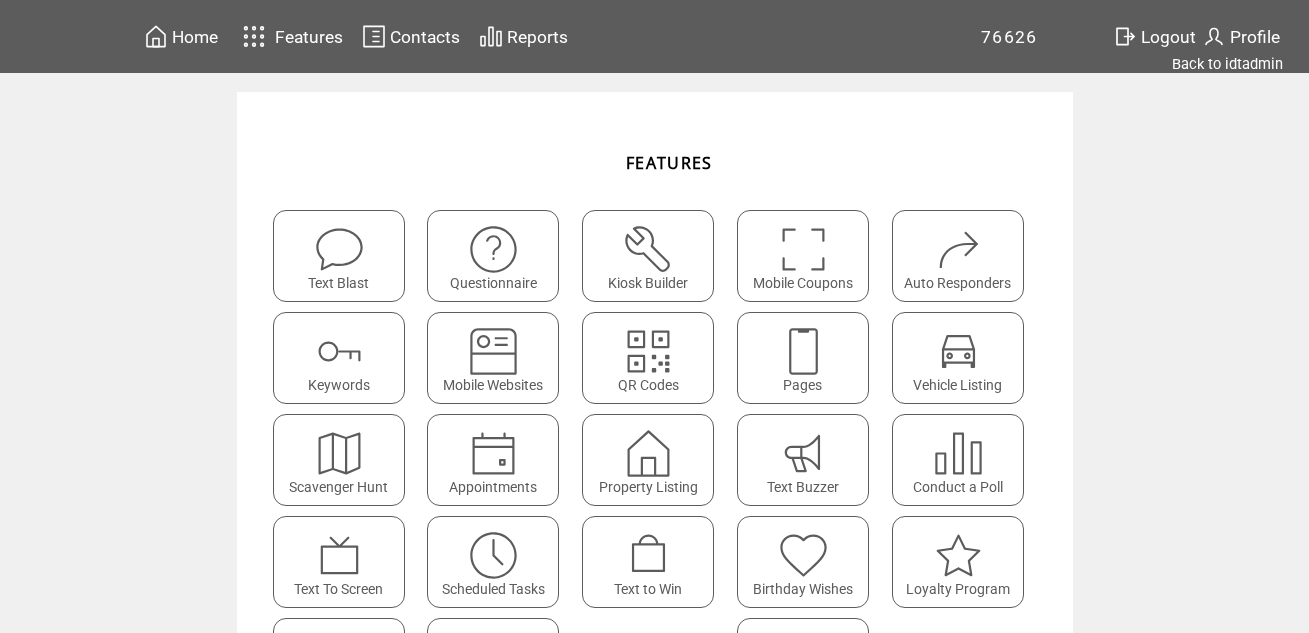 scroll, scrollTop: 0, scrollLeft: 0, axis: both 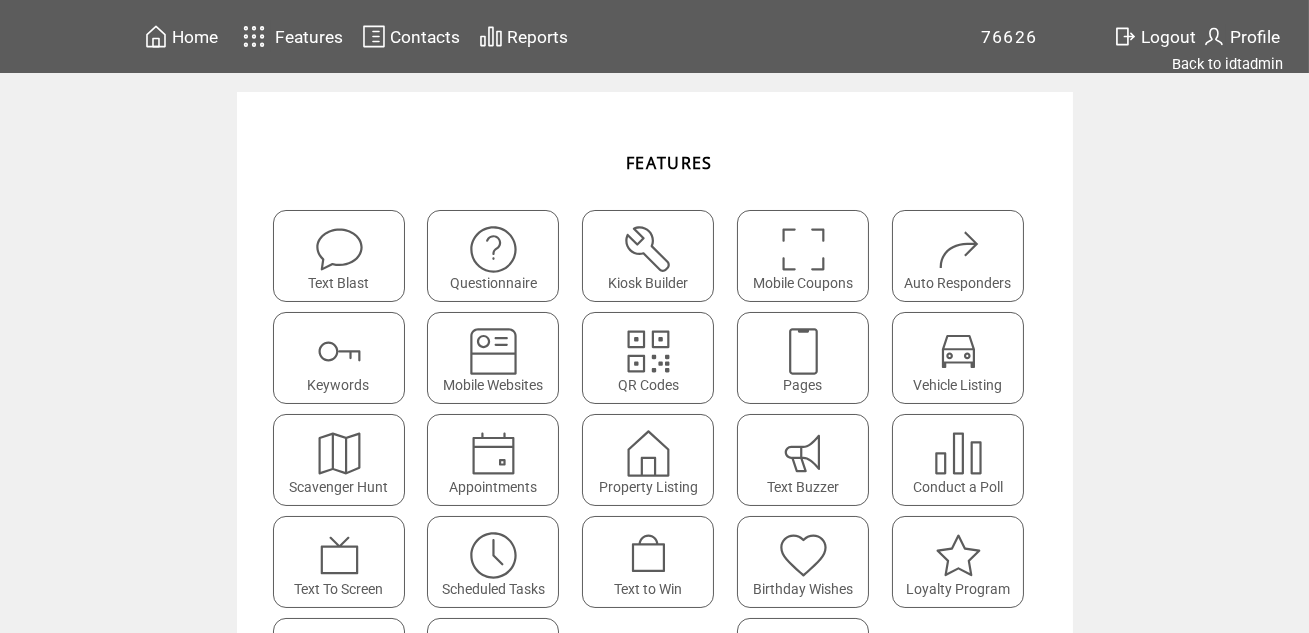 click at bounding box center (803, 351) 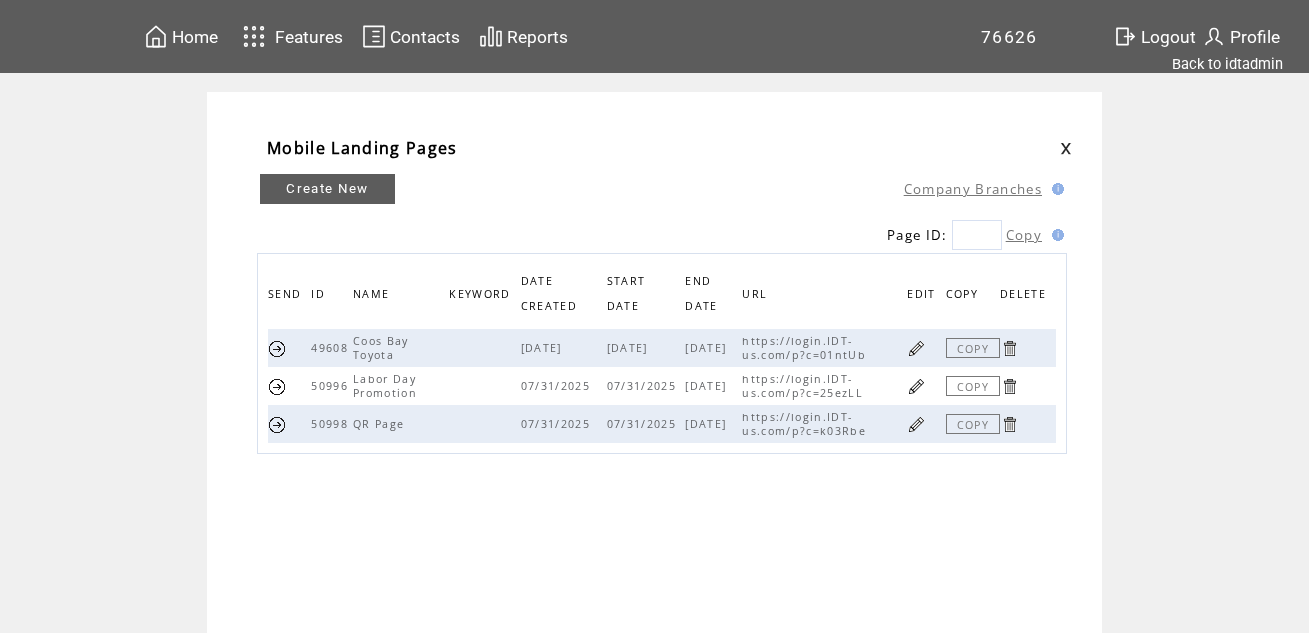 scroll, scrollTop: 0, scrollLeft: 0, axis: both 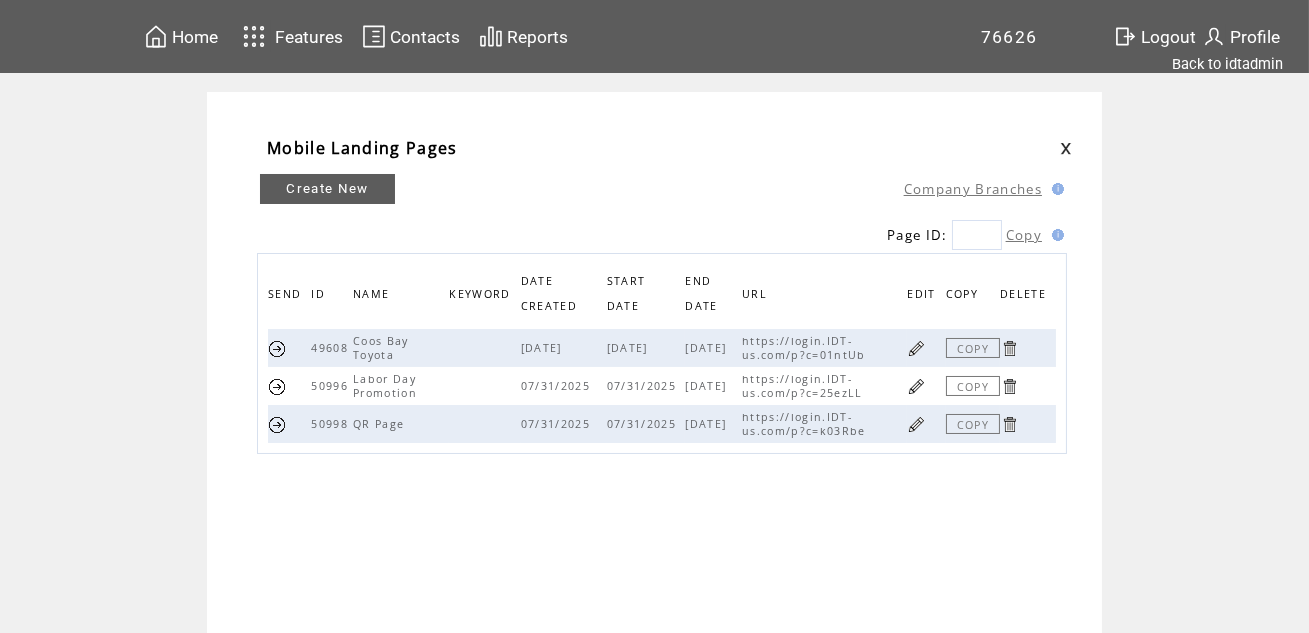 click at bounding box center [277, 386] 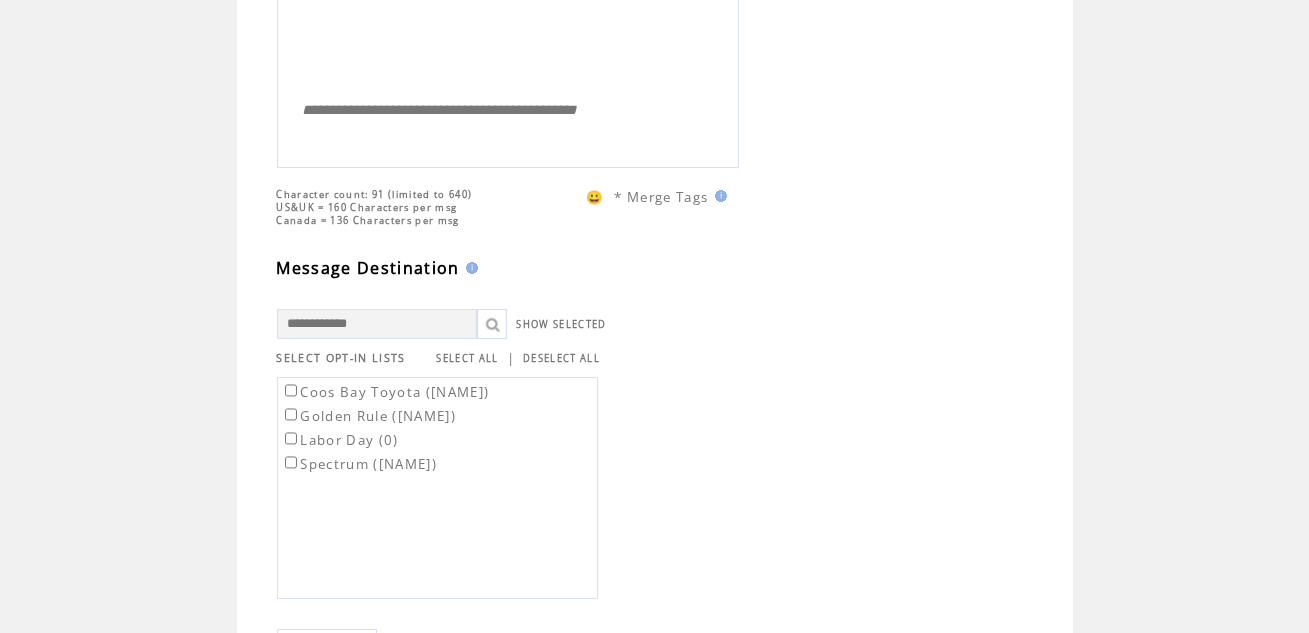 scroll, scrollTop: 250, scrollLeft: 0, axis: vertical 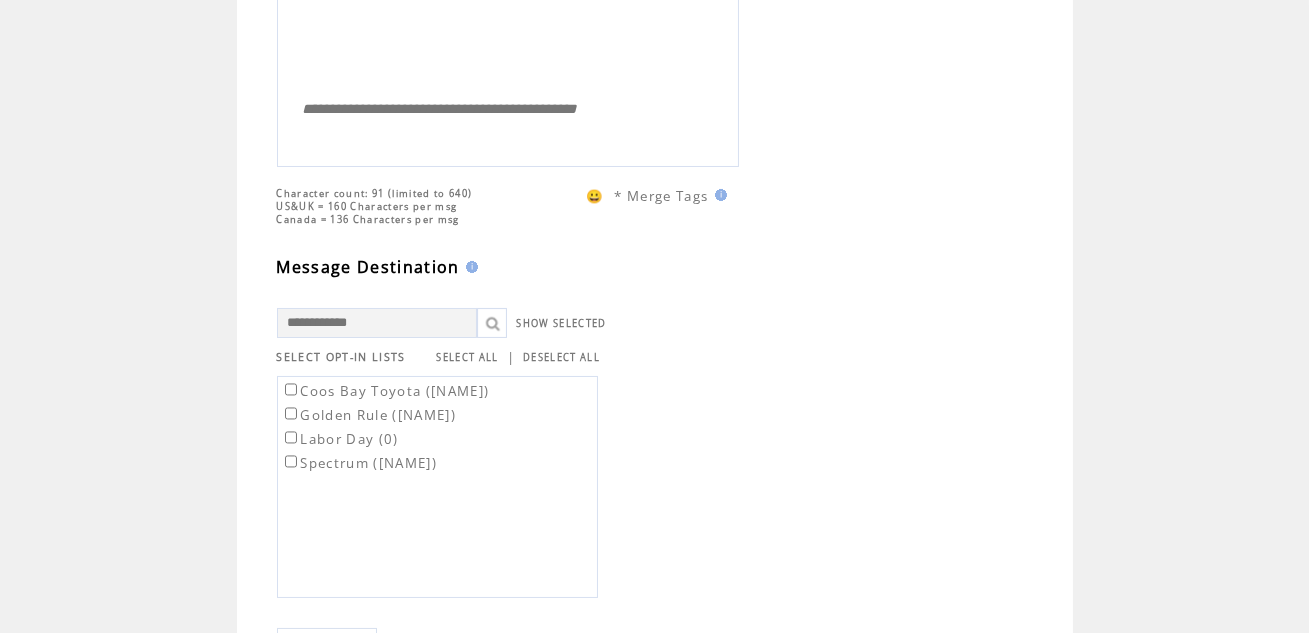 click at bounding box center [377, 323] 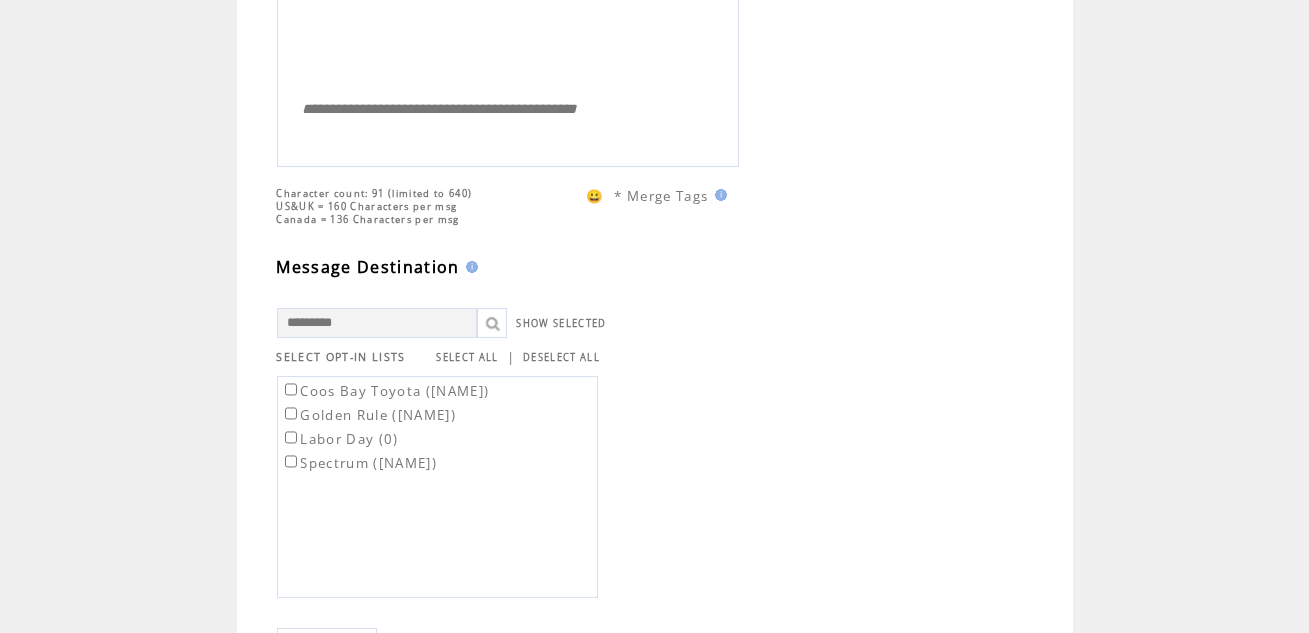 type on "**********" 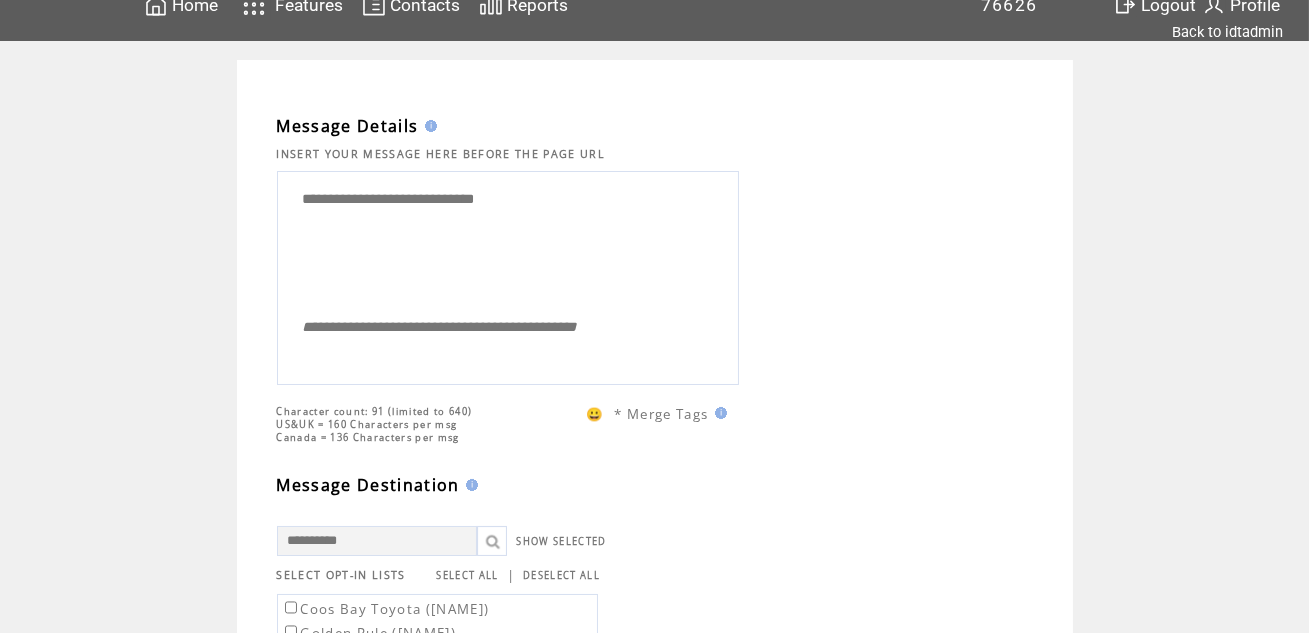 scroll, scrollTop: 35, scrollLeft: 0, axis: vertical 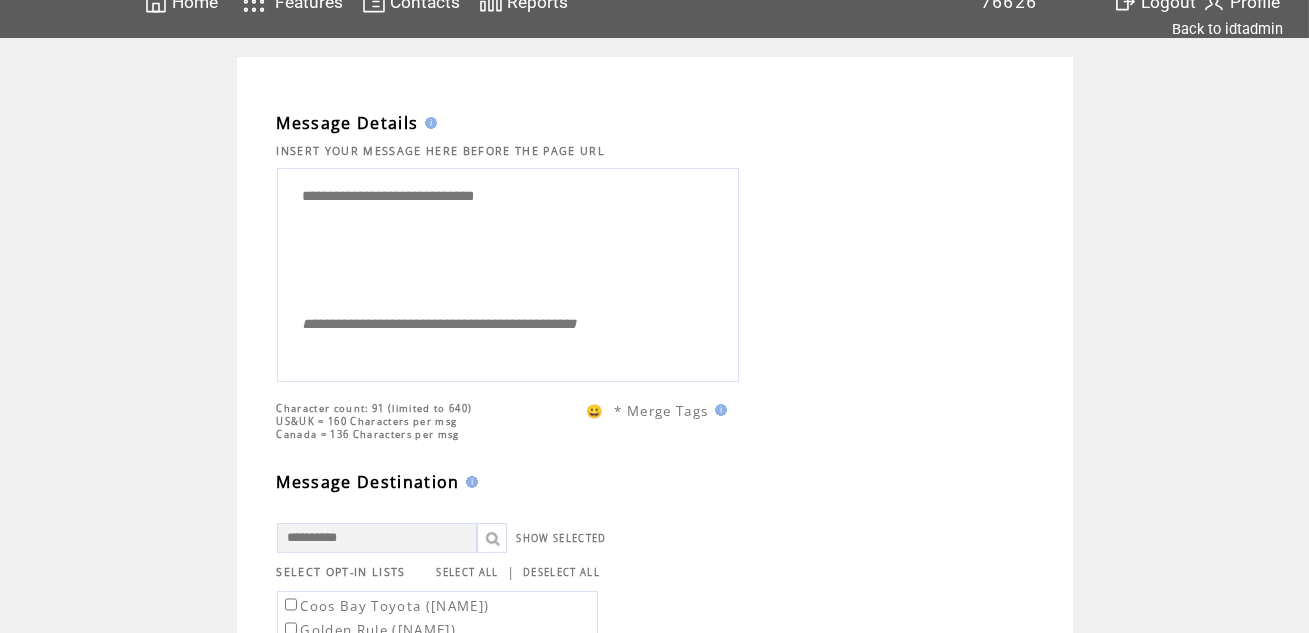 drag, startPoint x: 398, startPoint y: 542, endPoint x: 240, endPoint y: 528, distance: 158.61903 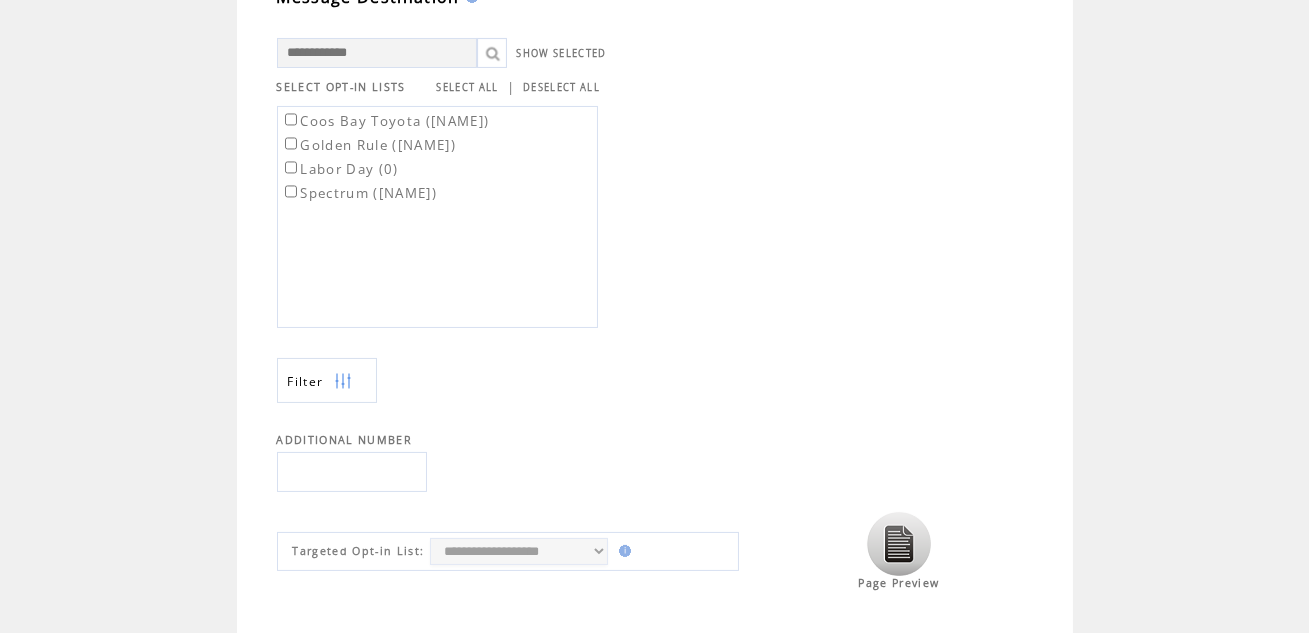 scroll, scrollTop: 543, scrollLeft: 0, axis: vertical 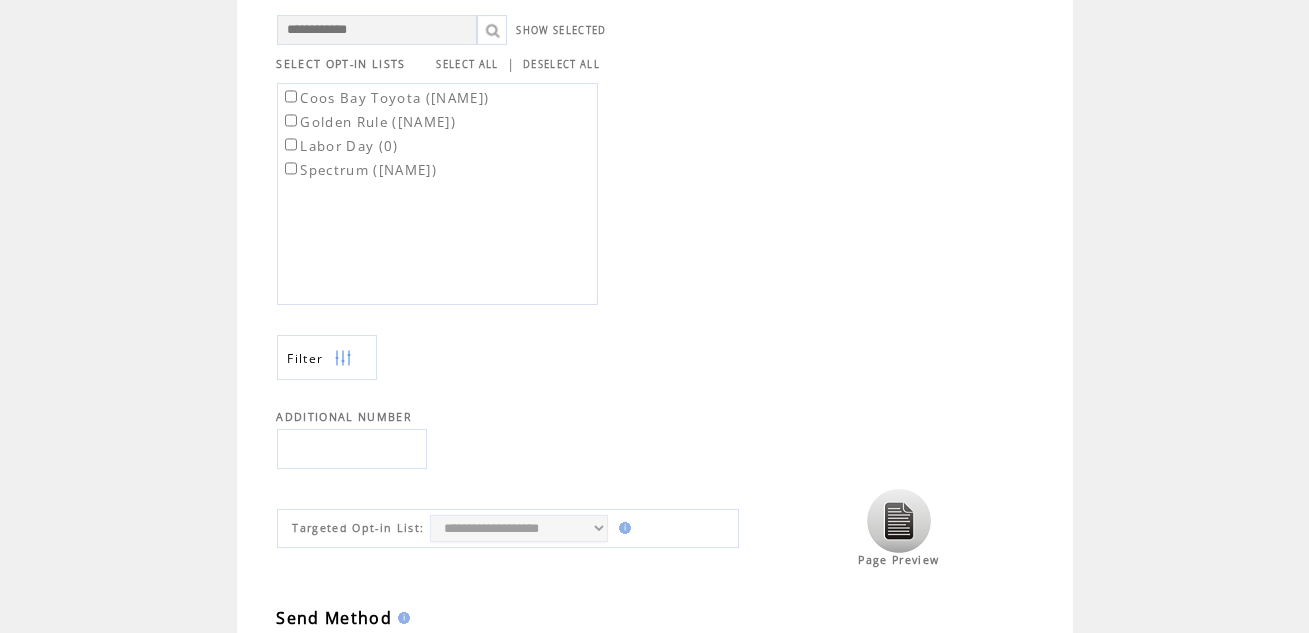 click at bounding box center [352, 449] 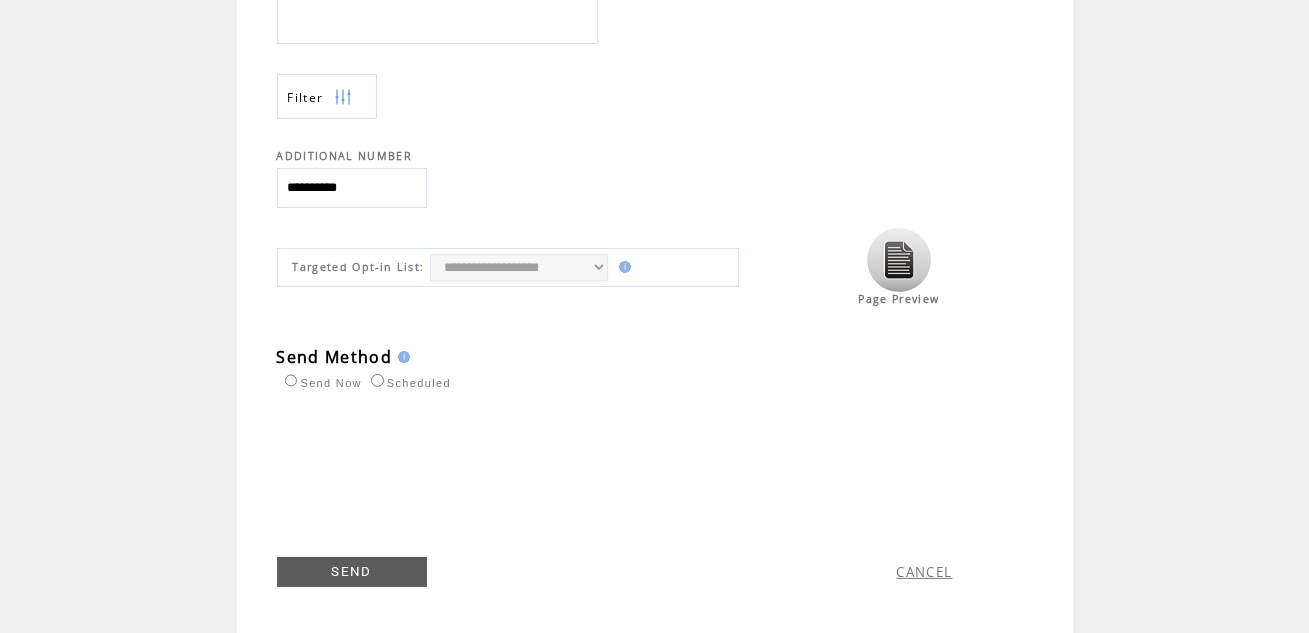scroll, scrollTop: 818, scrollLeft: 0, axis: vertical 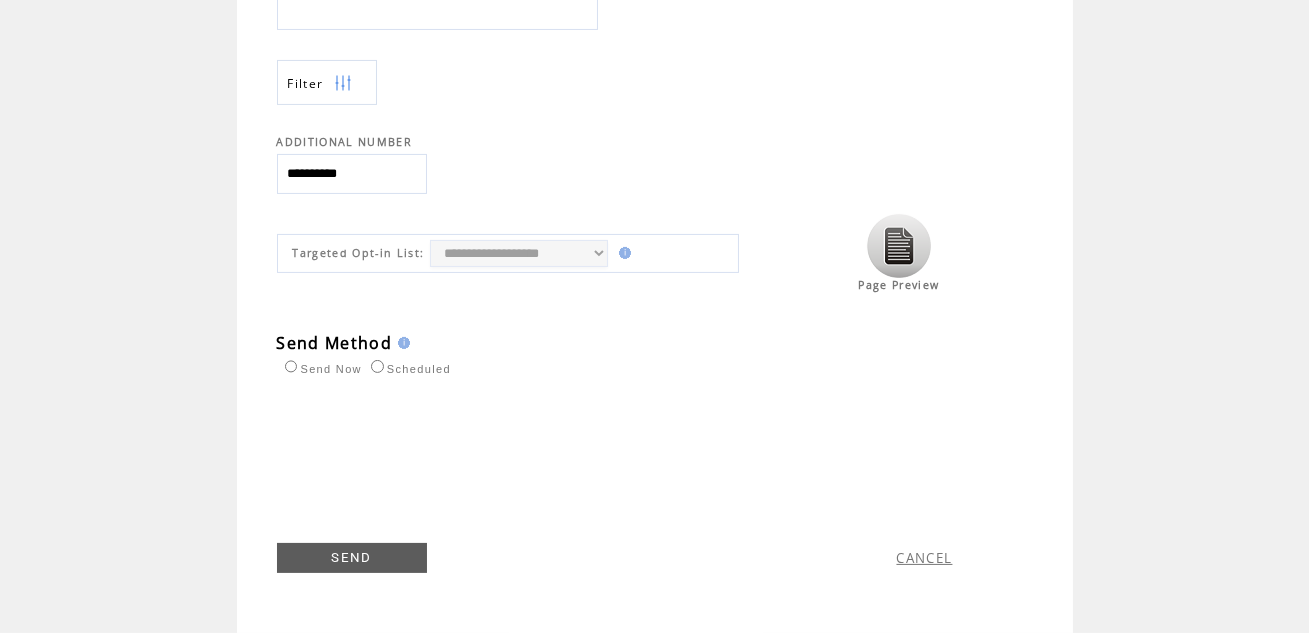 type on "**********" 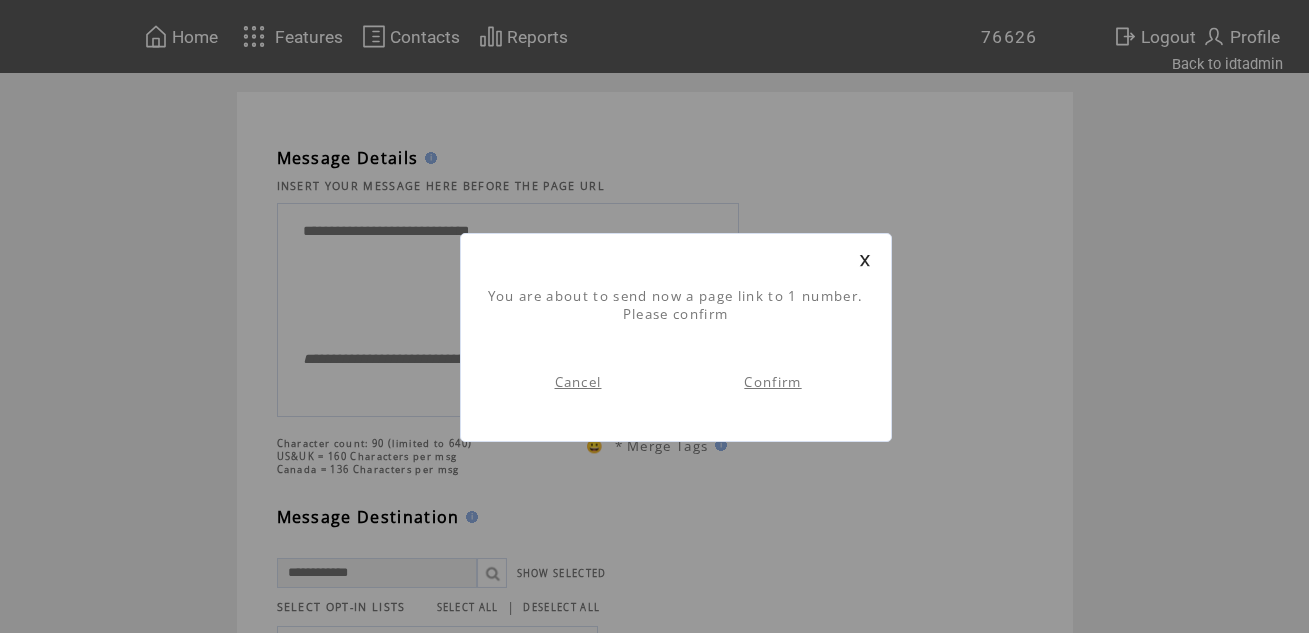 scroll, scrollTop: 0, scrollLeft: 0, axis: both 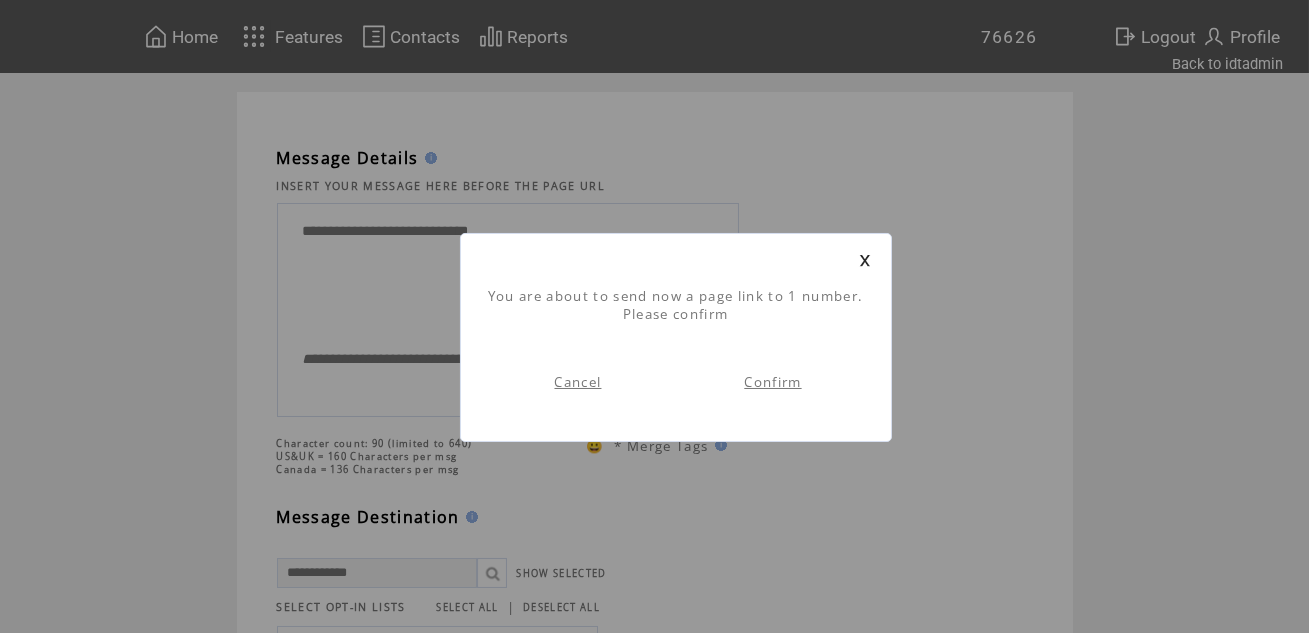 click on "Confirm" at bounding box center [772, 382] 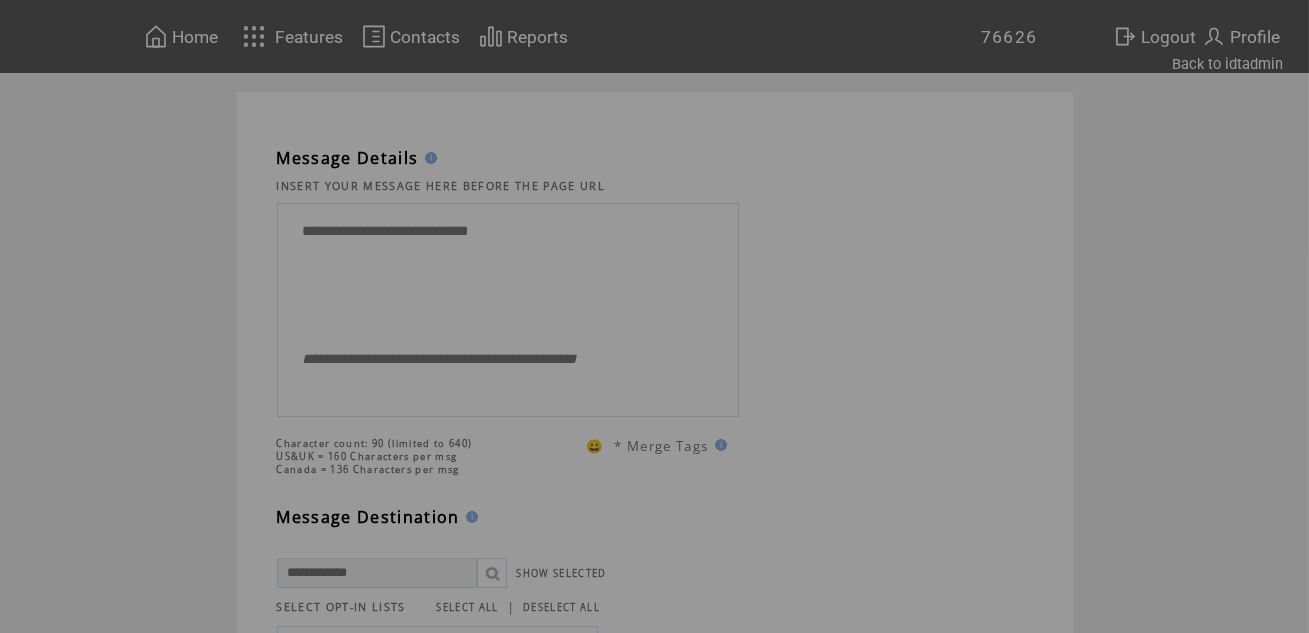 scroll, scrollTop: 0, scrollLeft: 0, axis: both 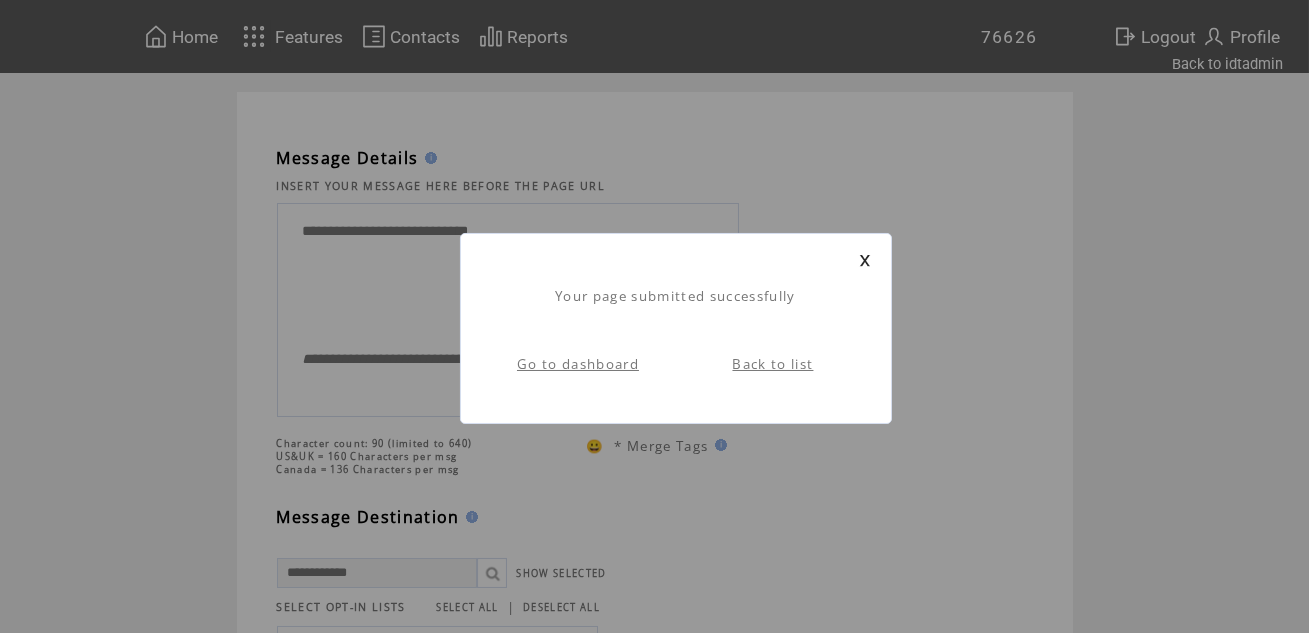 click on "Back to list" at bounding box center (773, 364) 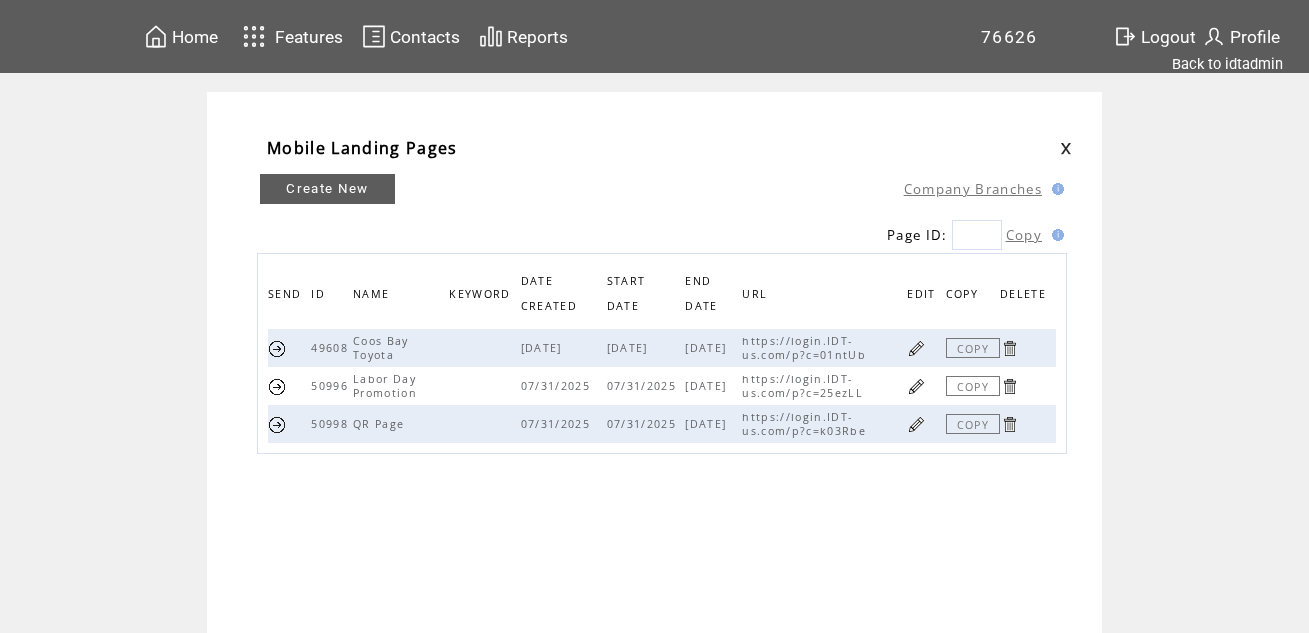 scroll, scrollTop: 38, scrollLeft: 0, axis: vertical 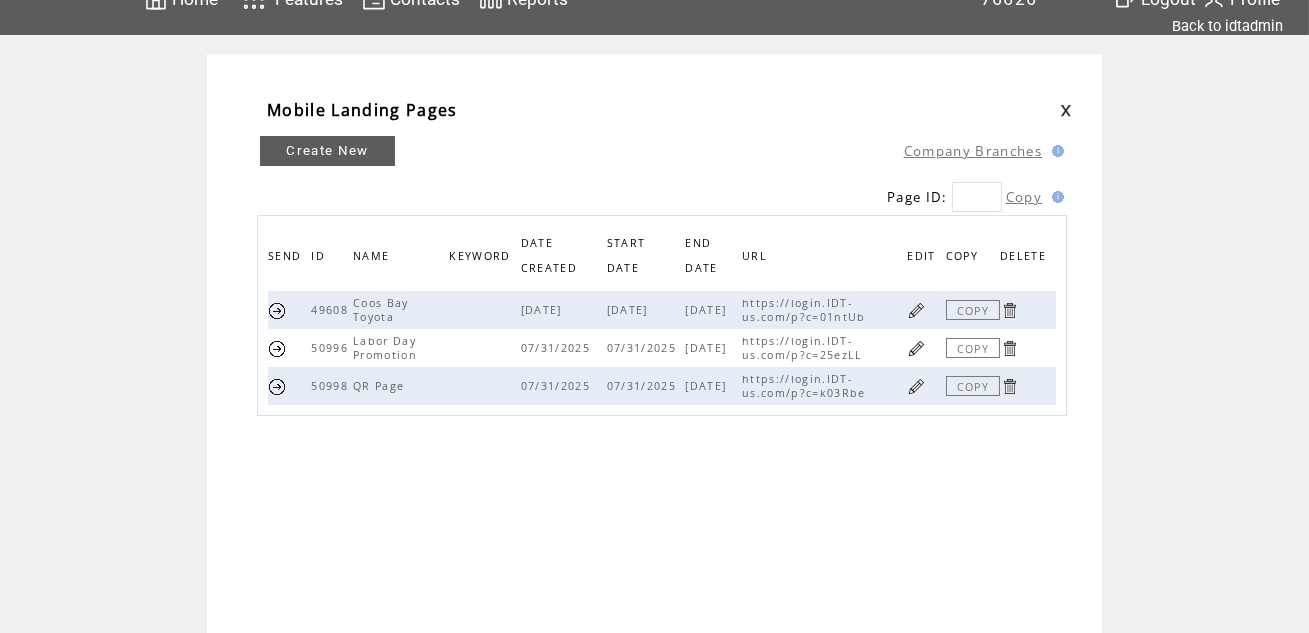 click at bounding box center [277, 348] 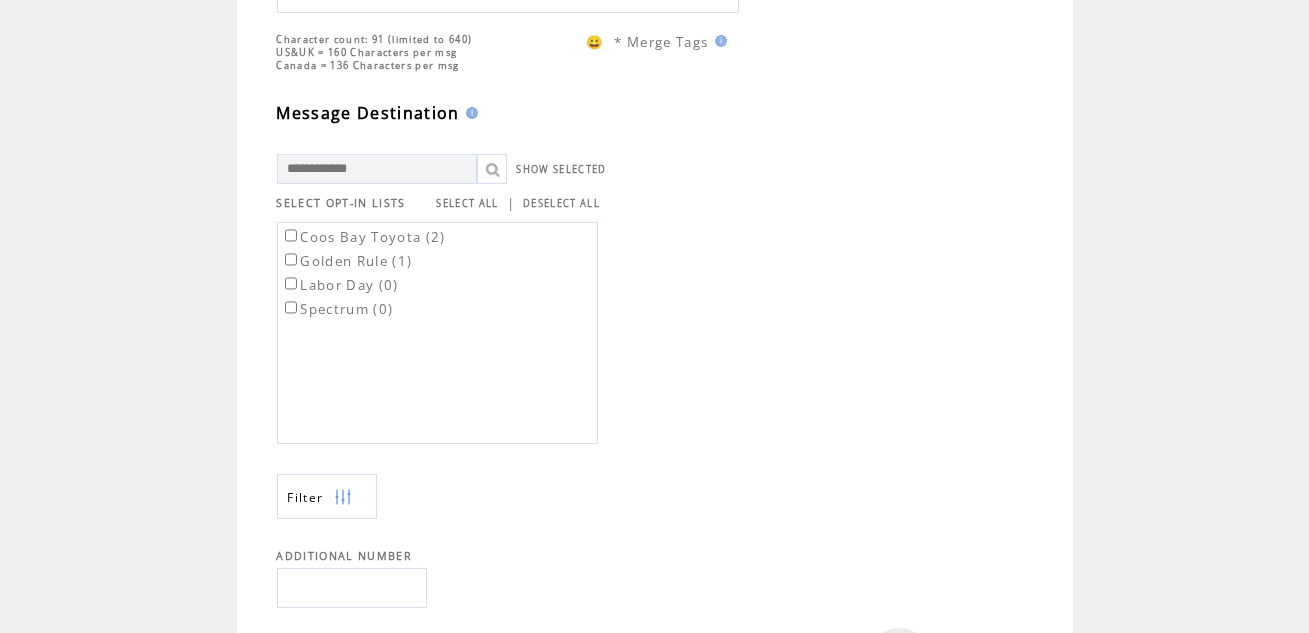 scroll, scrollTop: 650, scrollLeft: 0, axis: vertical 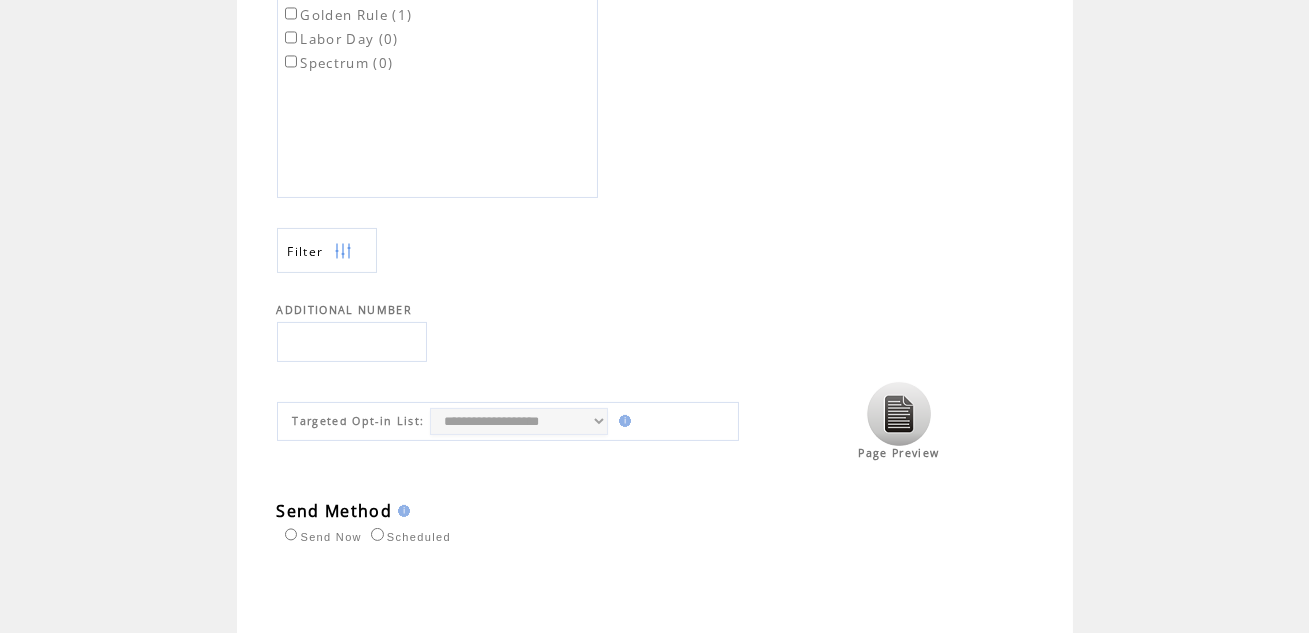 click at bounding box center (352, 342) 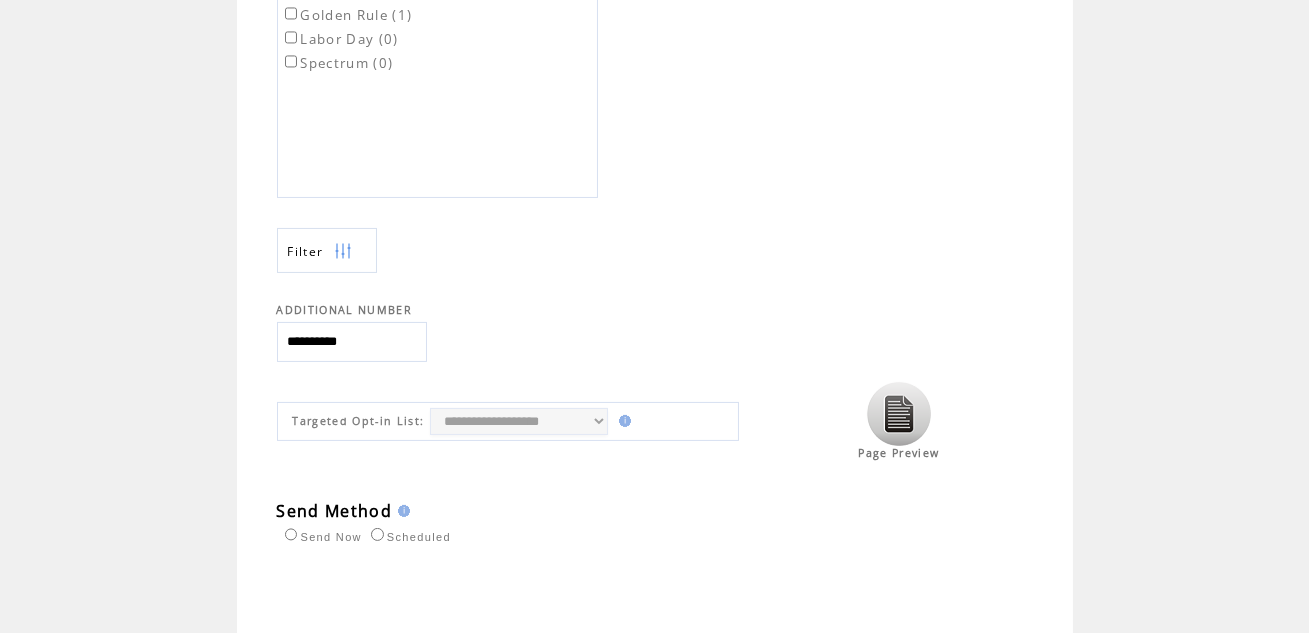 scroll, scrollTop: 818, scrollLeft: 0, axis: vertical 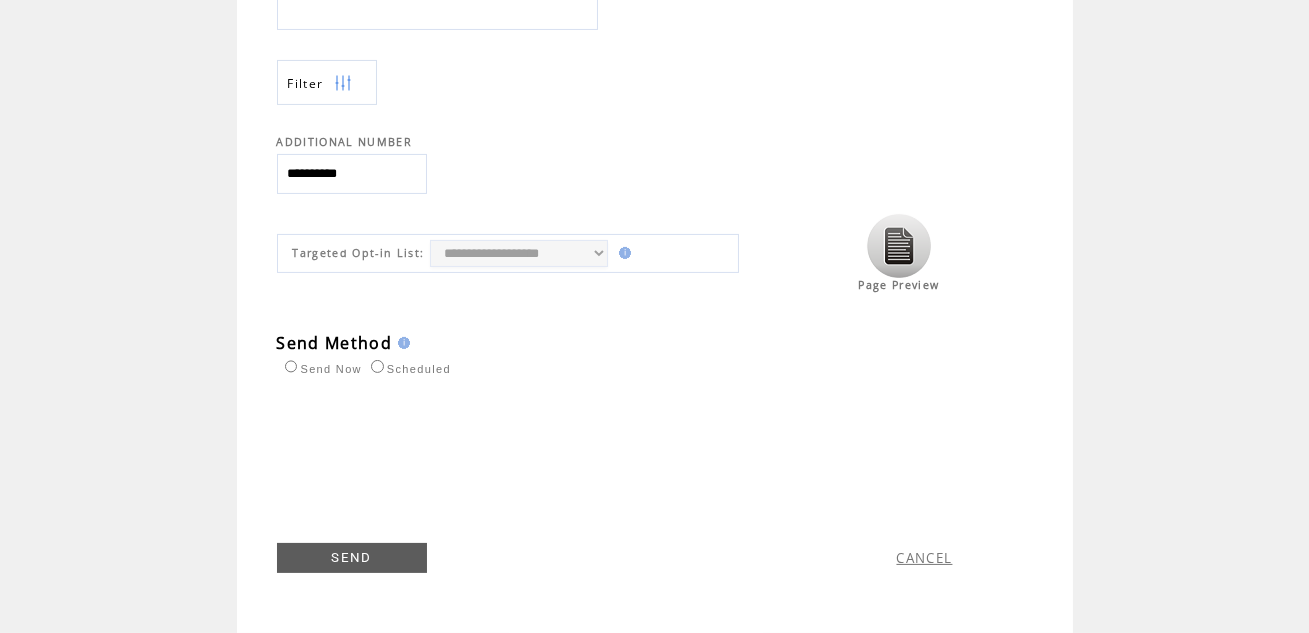 type on "**********" 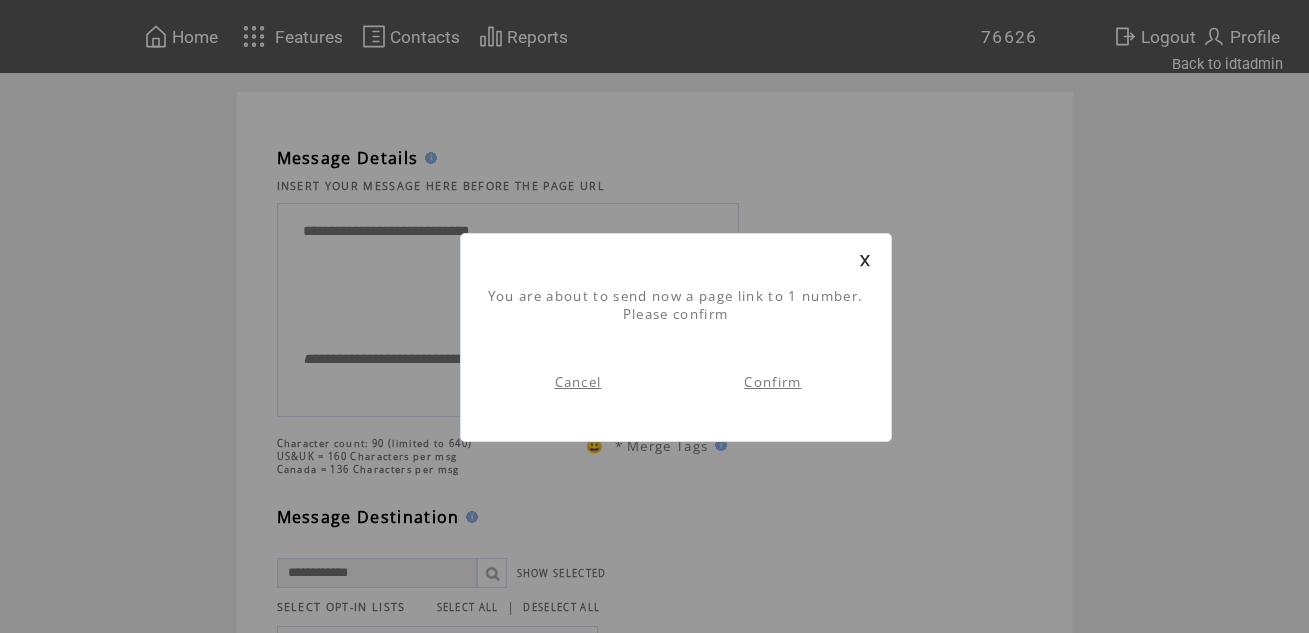 scroll, scrollTop: 0, scrollLeft: 0, axis: both 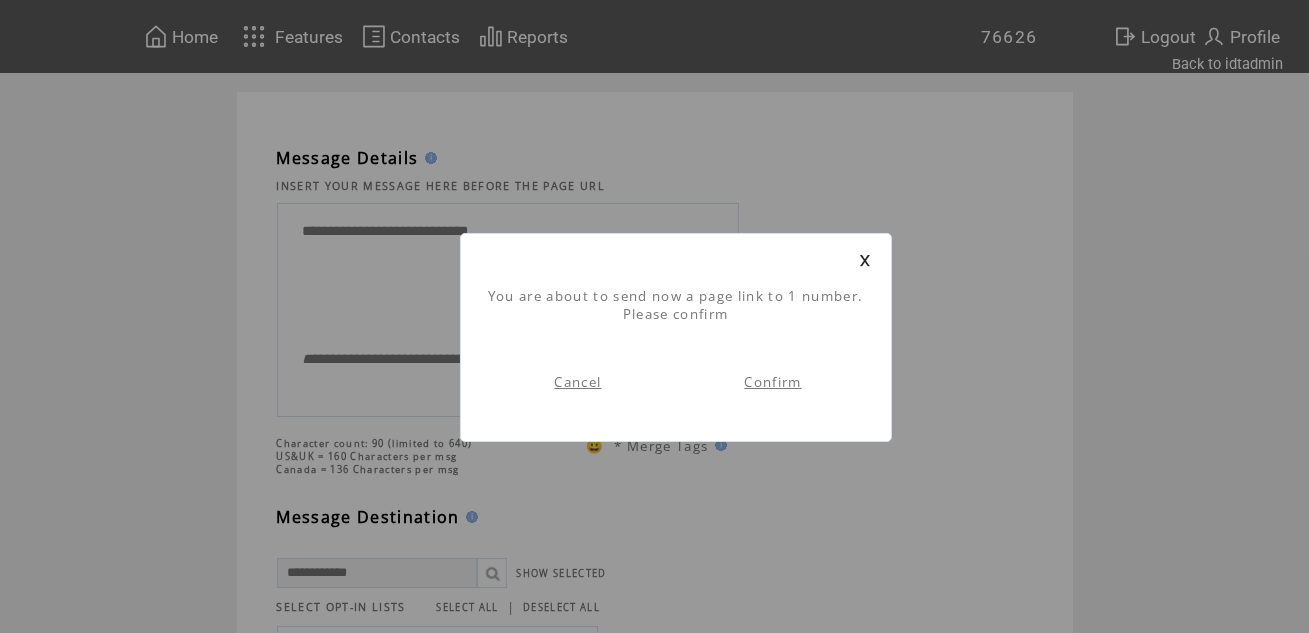 click on "Confirm" at bounding box center (772, 382) 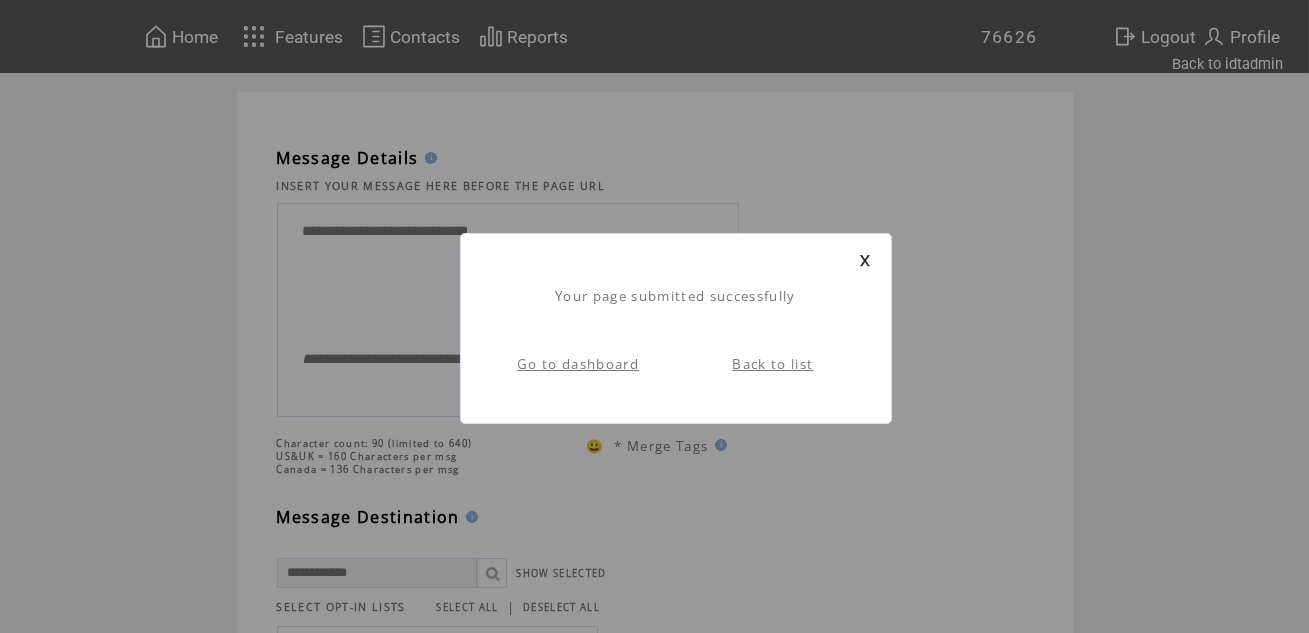 scroll, scrollTop: 17, scrollLeft: 0, axis: vertical 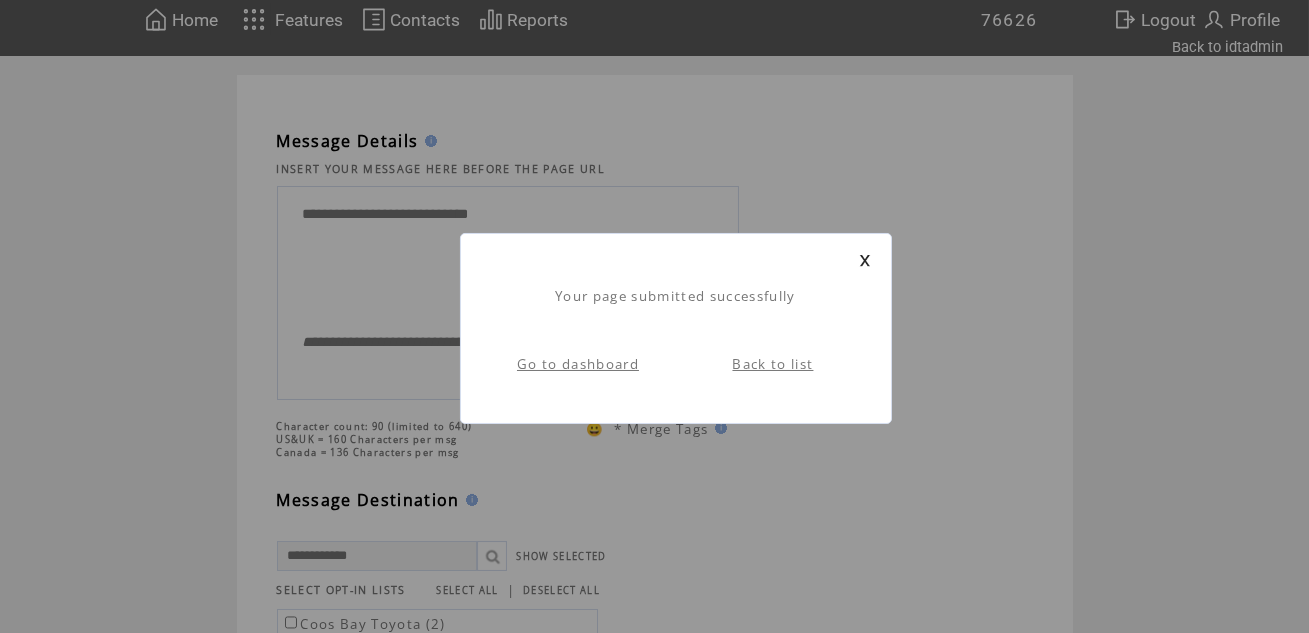 click at bounding box center (865, 260) 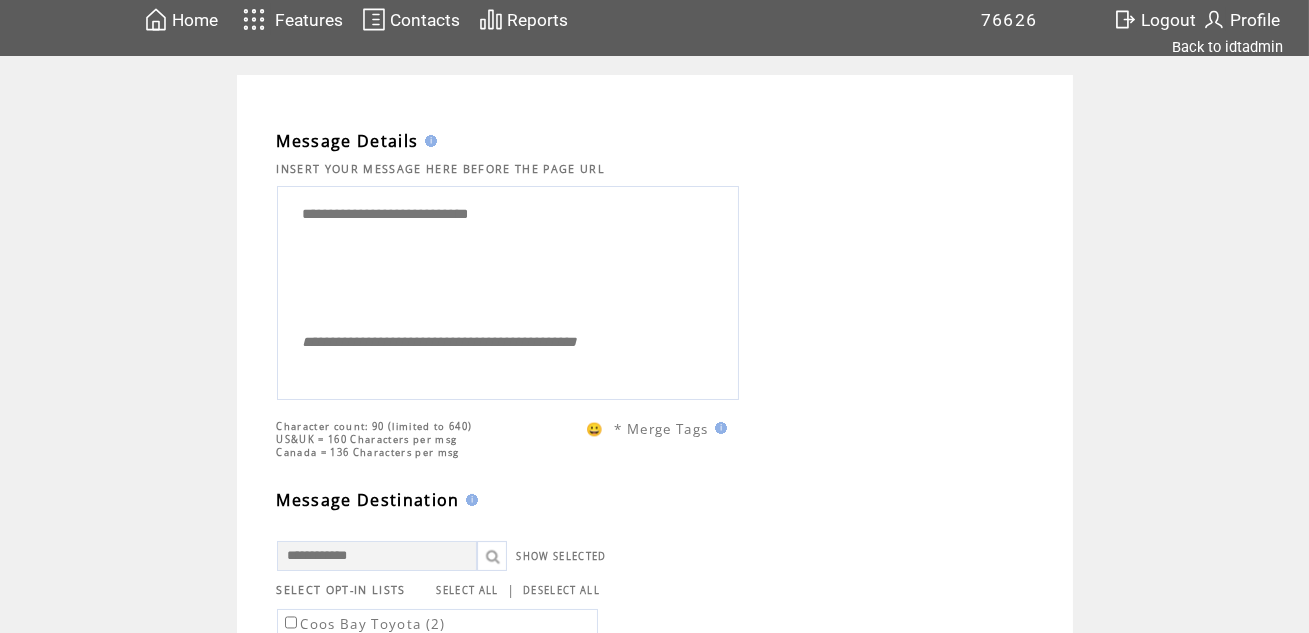 scroll, scrollTop: 0, scrollLeft: 0, axis: both 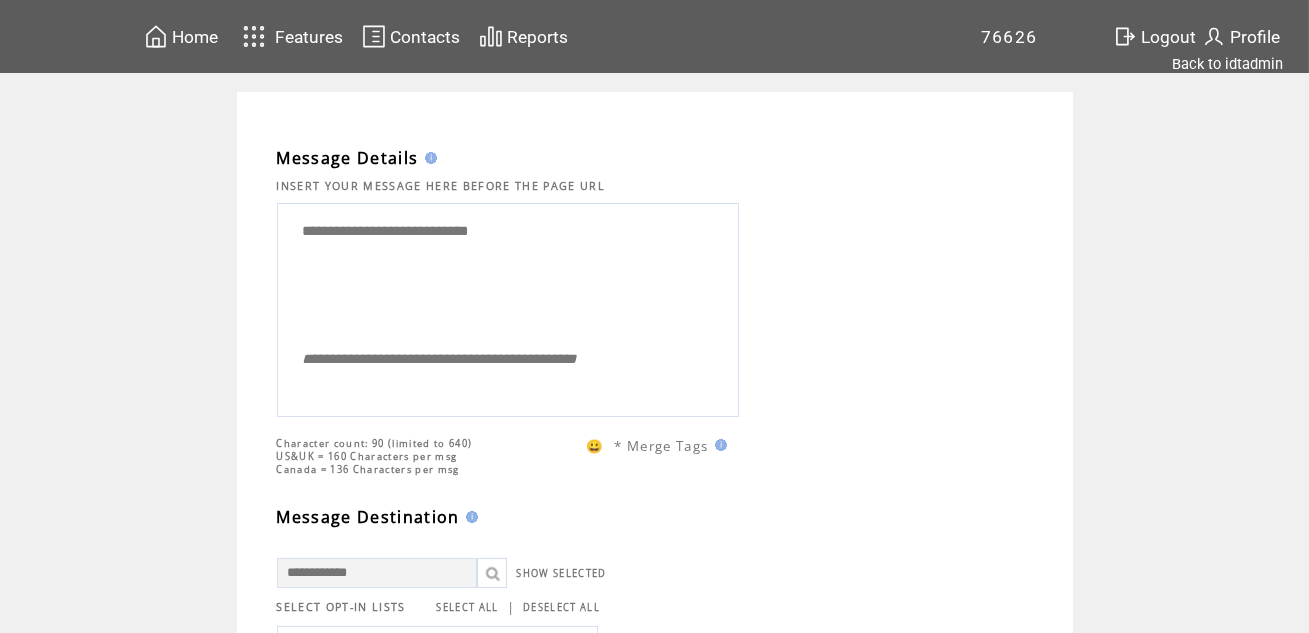 click on "Home" at bounding box center [195, 37] 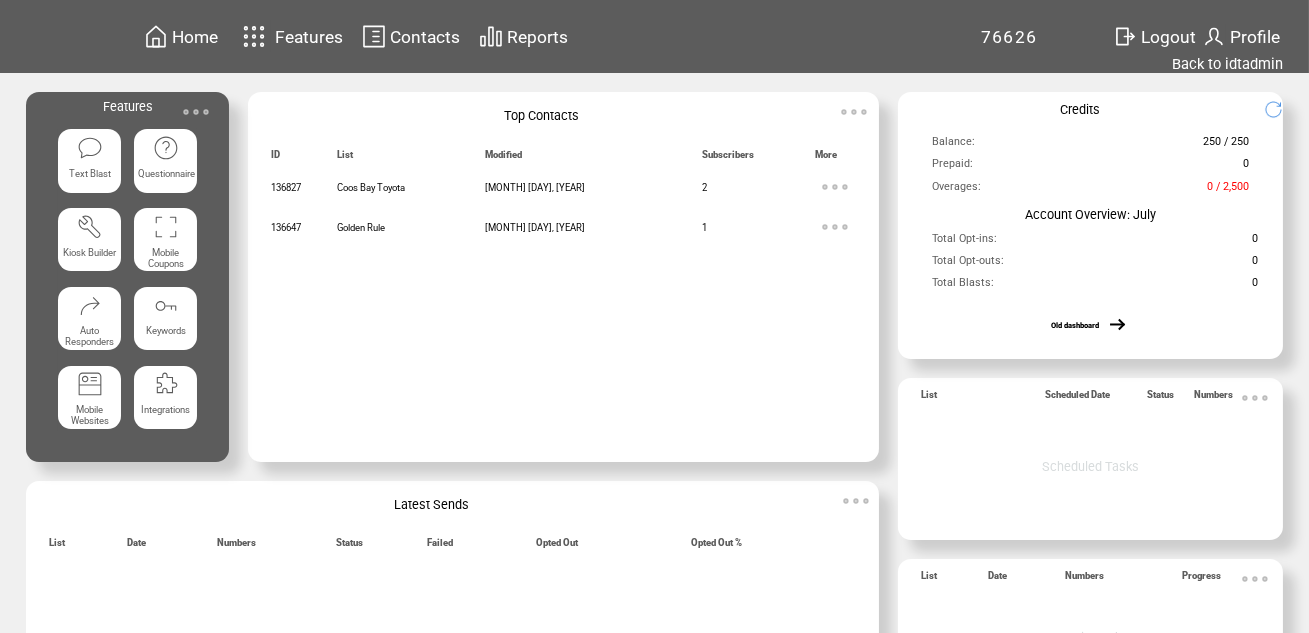 scroll, scrollTop: 0, scrollLeft: 0, axis: both 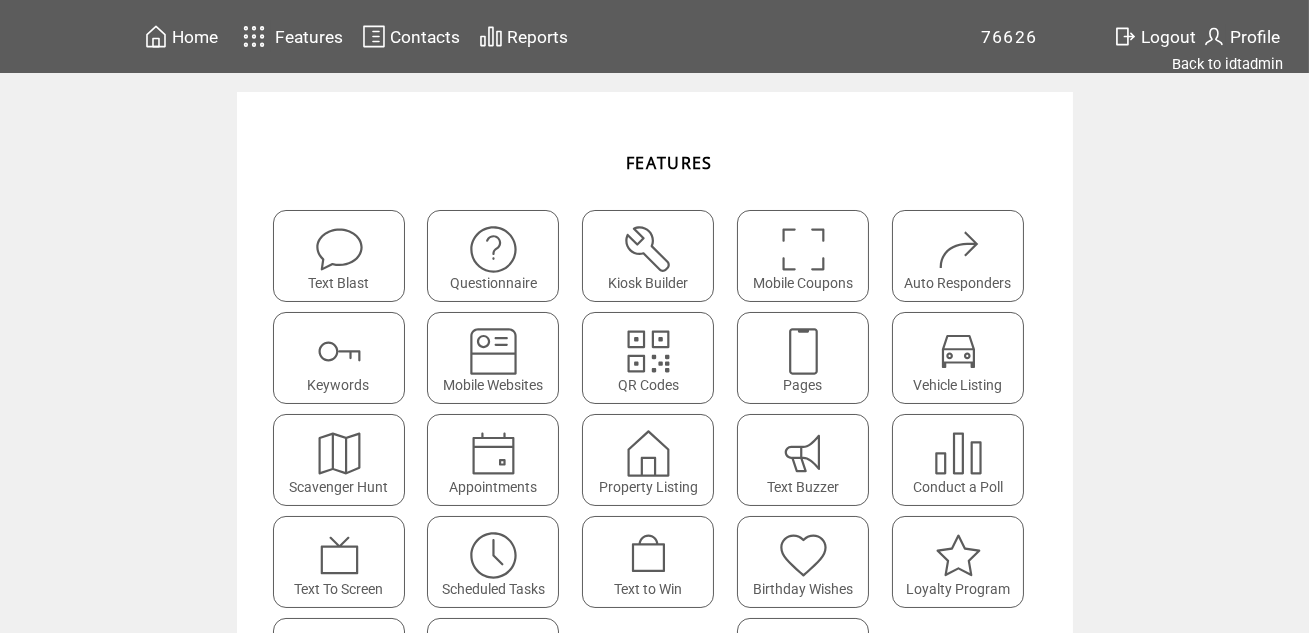 click at bounding box center [803, 351] 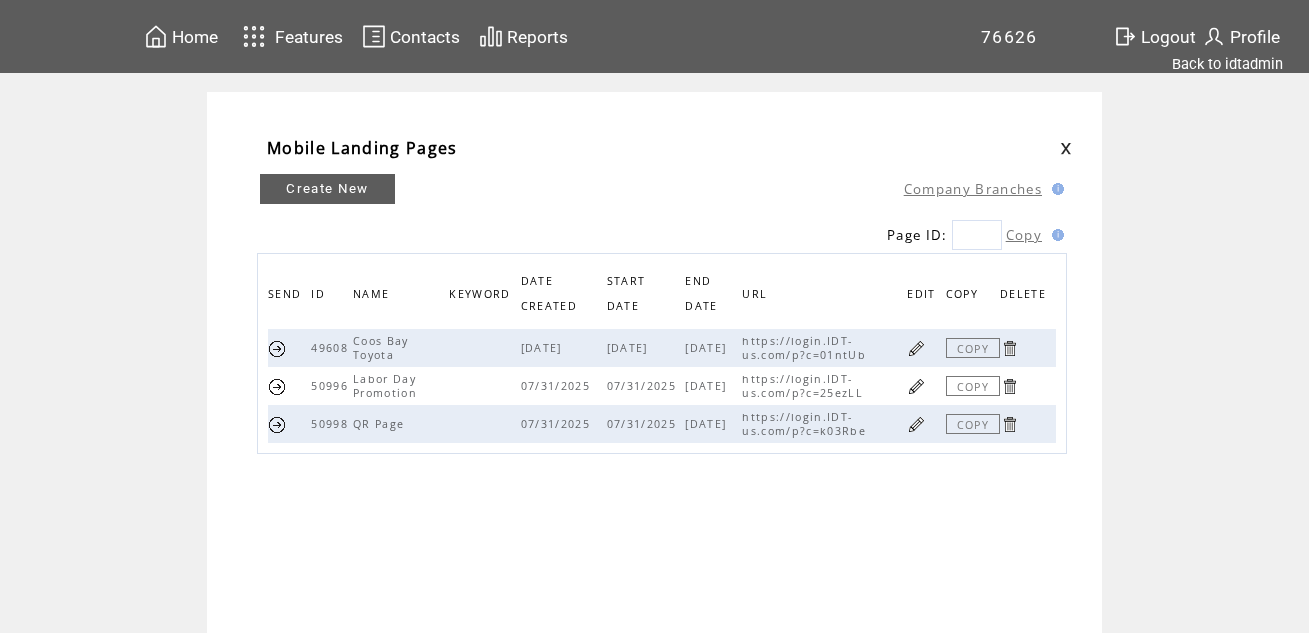scroll, scrollTop: 0, scrollLeft: 0, axis: both 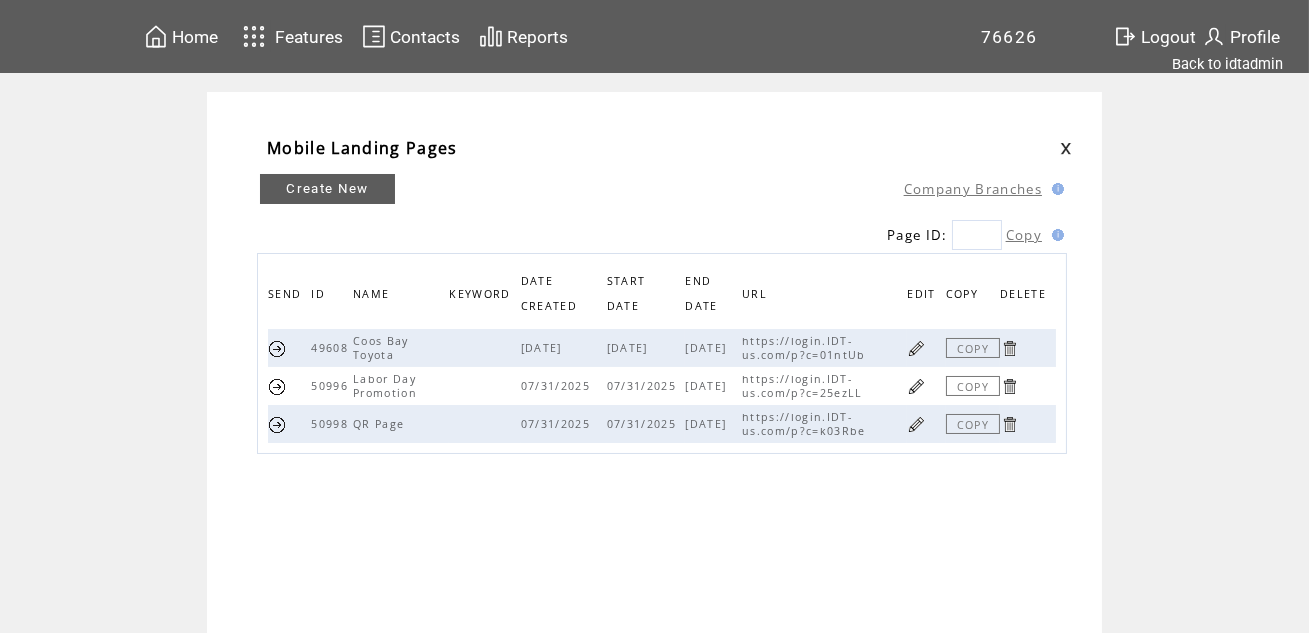 click at bounding box center (916, 386) 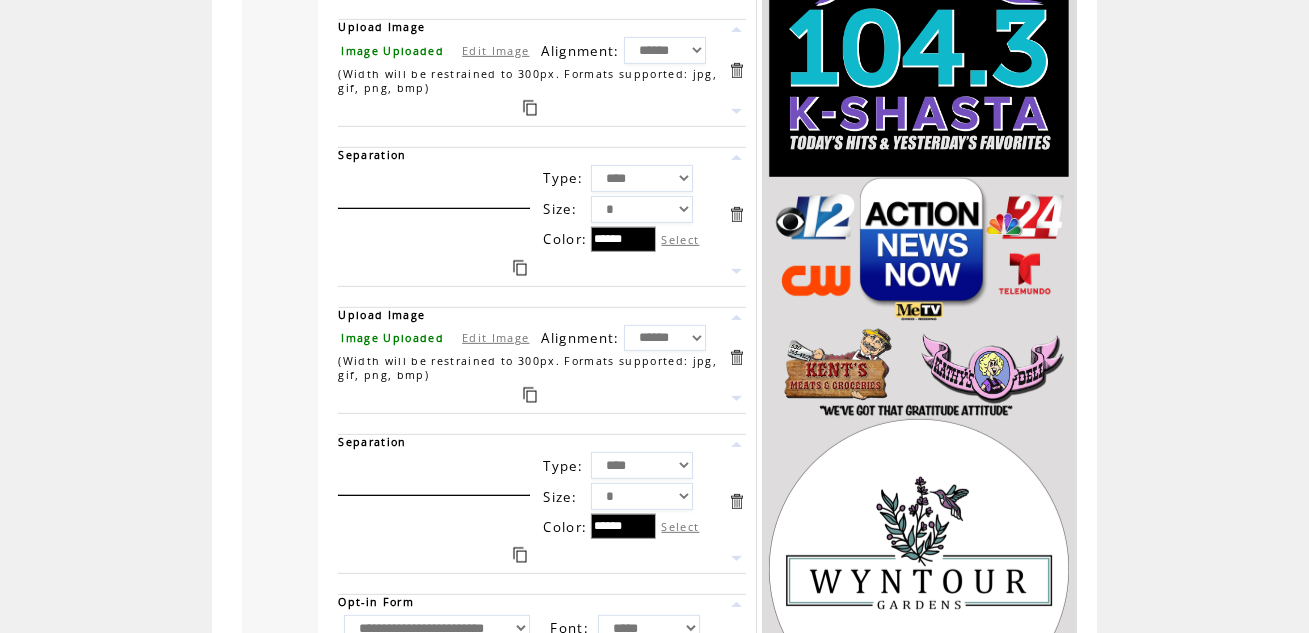scroll, scrollTop: 1887, scrollLeft: 0, axis: vertical 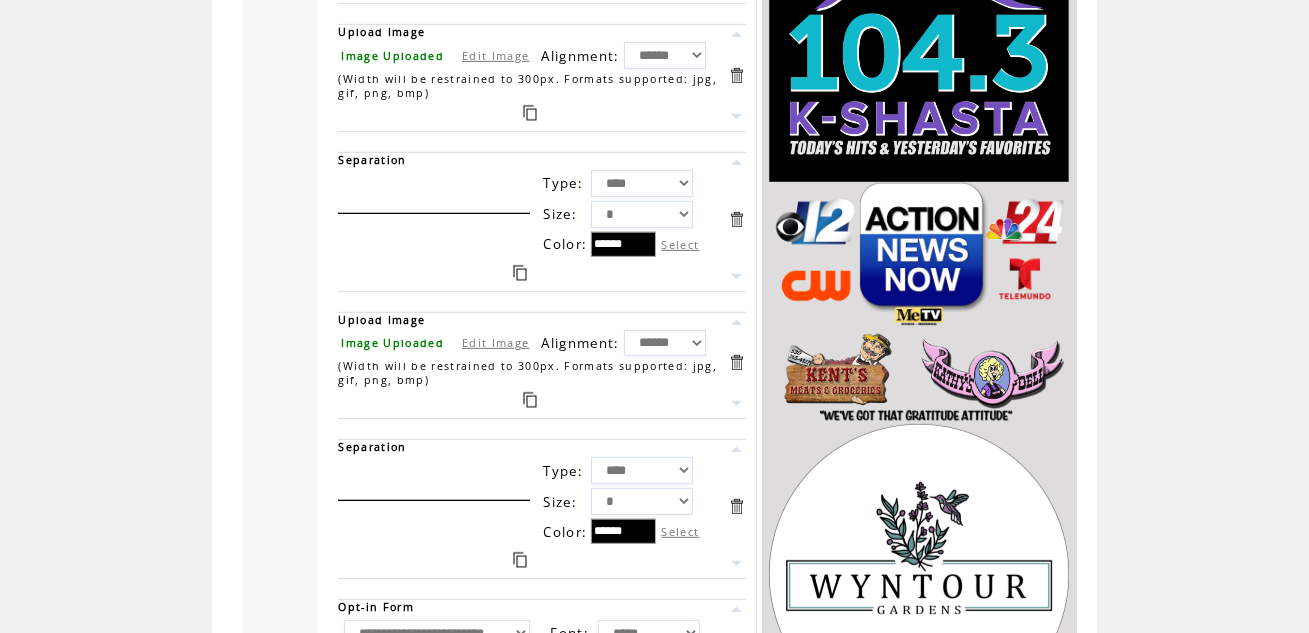 click at bounding box center (919, 254) 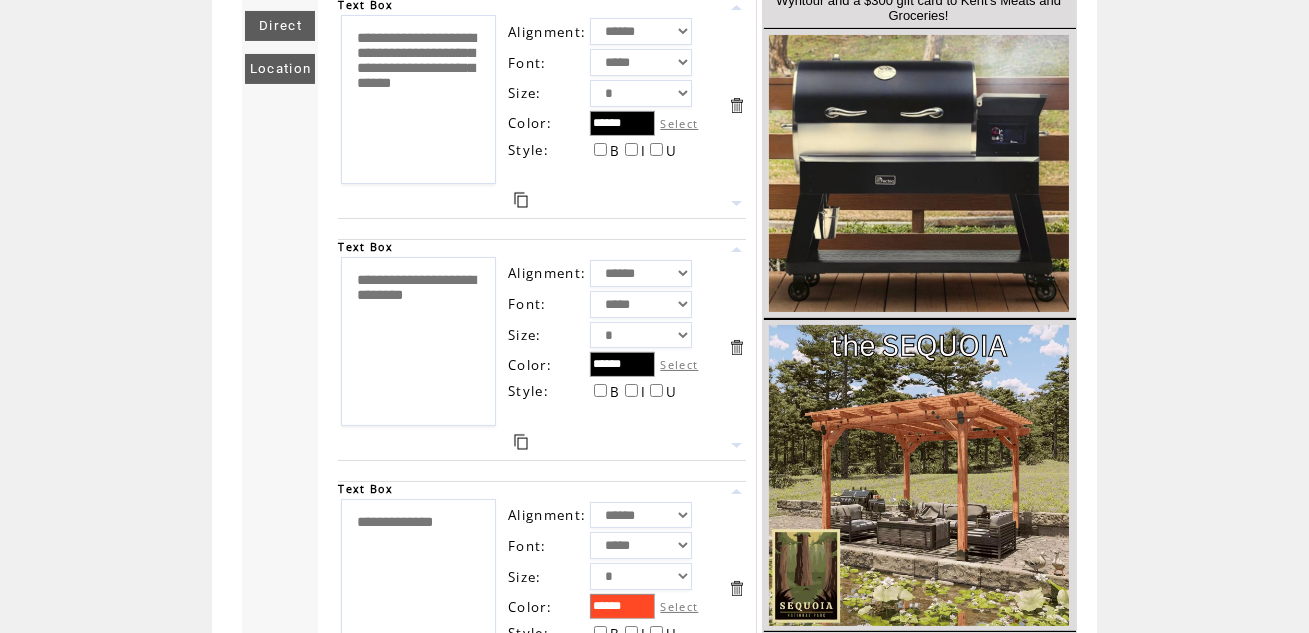 scroll, scrollTop: 630, scrollLeft: 0, axis: vertical 